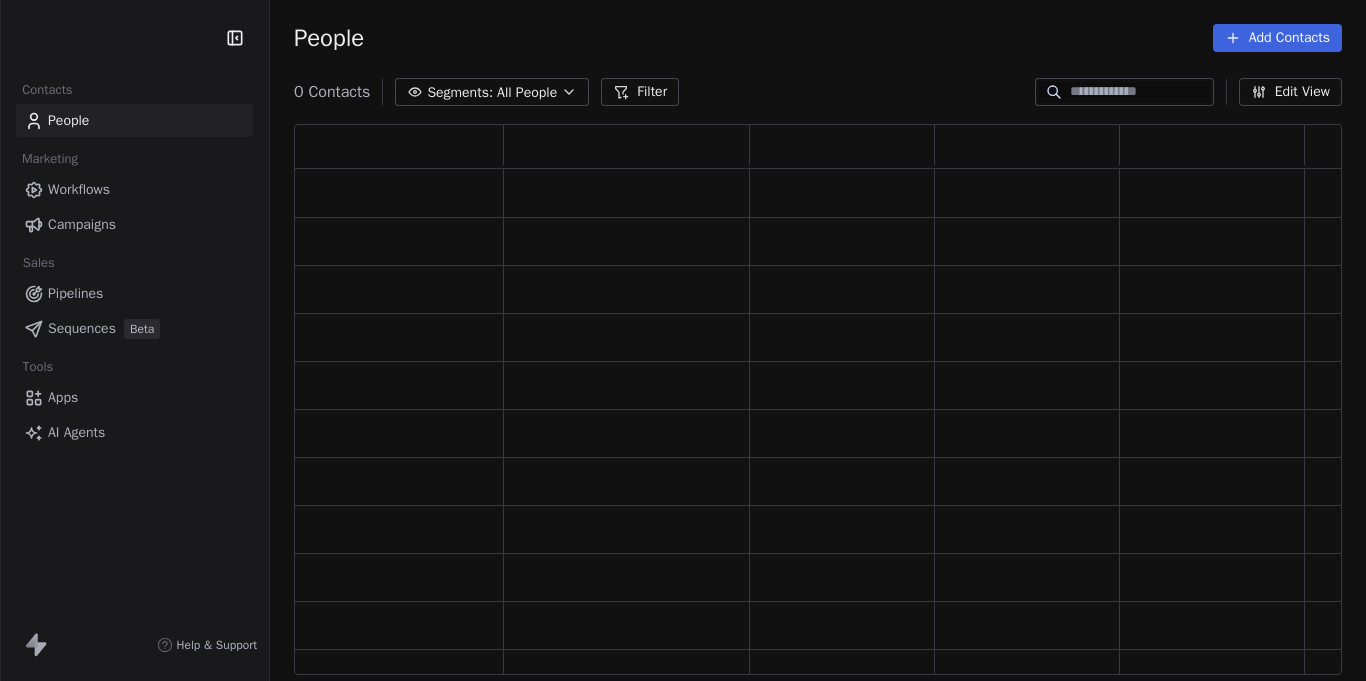 scroll, scrollTop: 0, scrollLeft: 0, axis: both 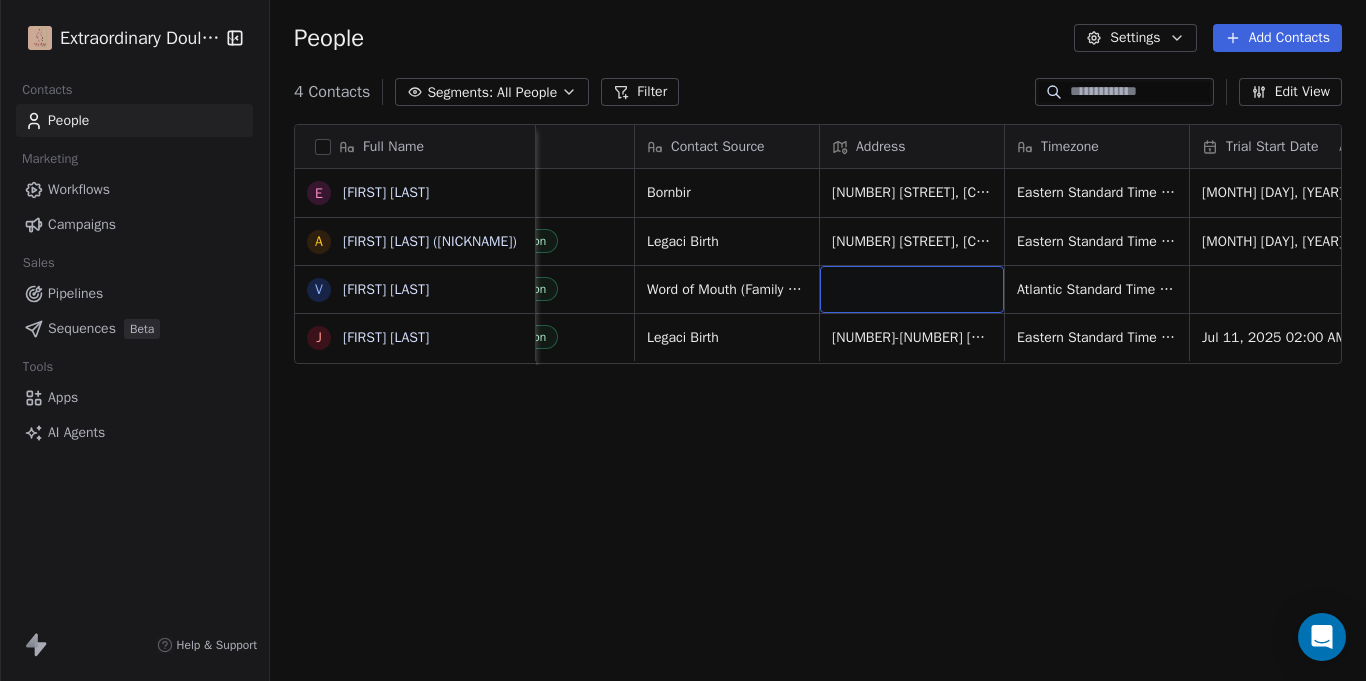 click at bounding box center (912, 289) 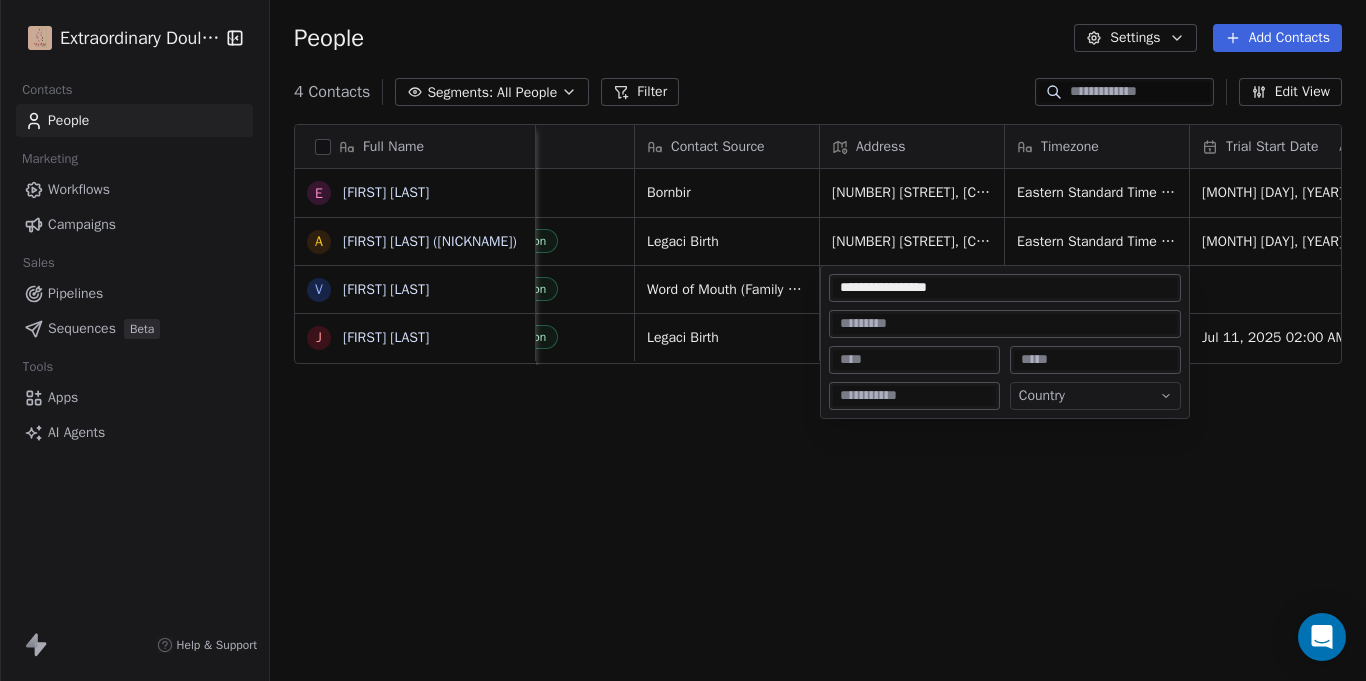 type on "**********" 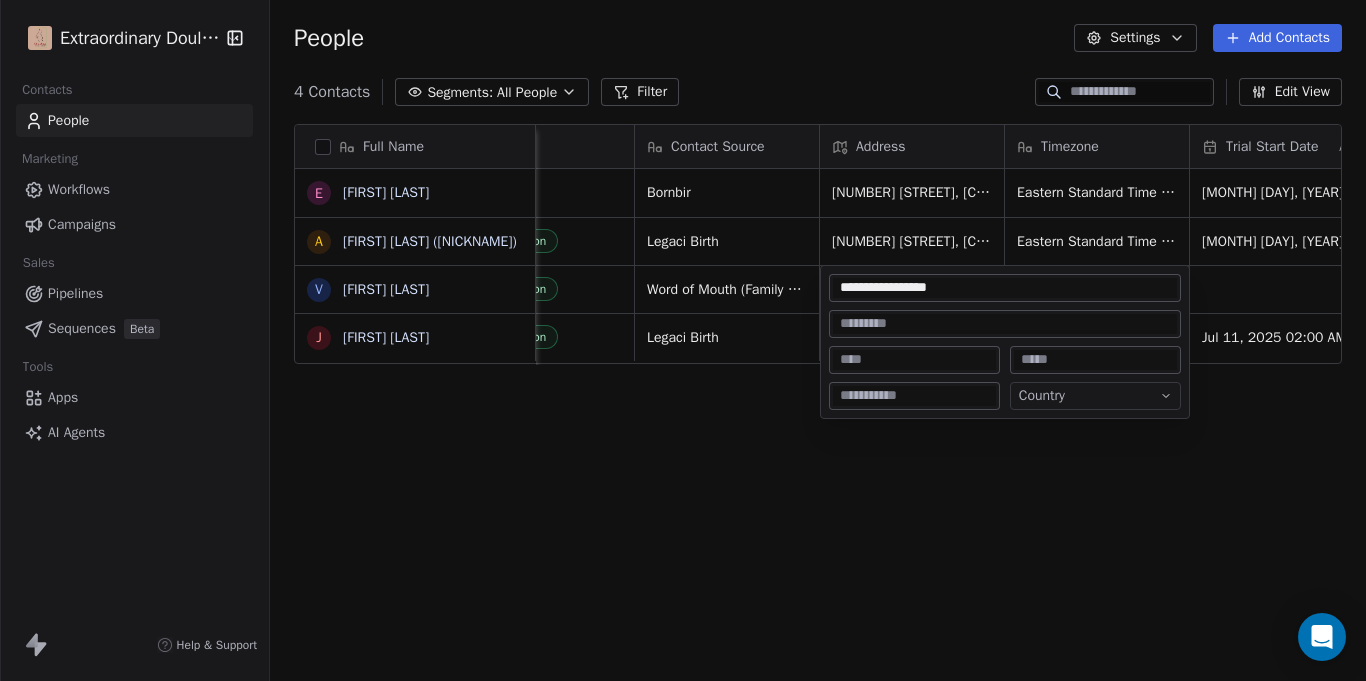 click at bounding box center [914, 360] 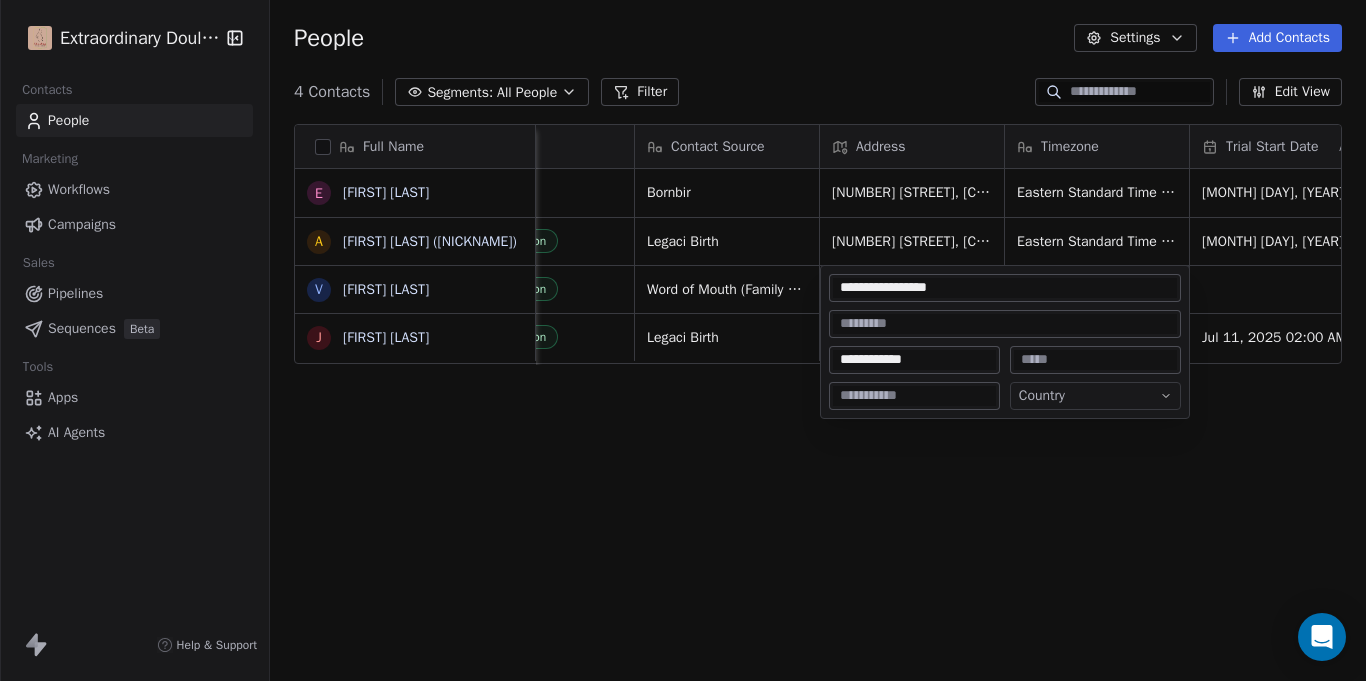 type on "**********" 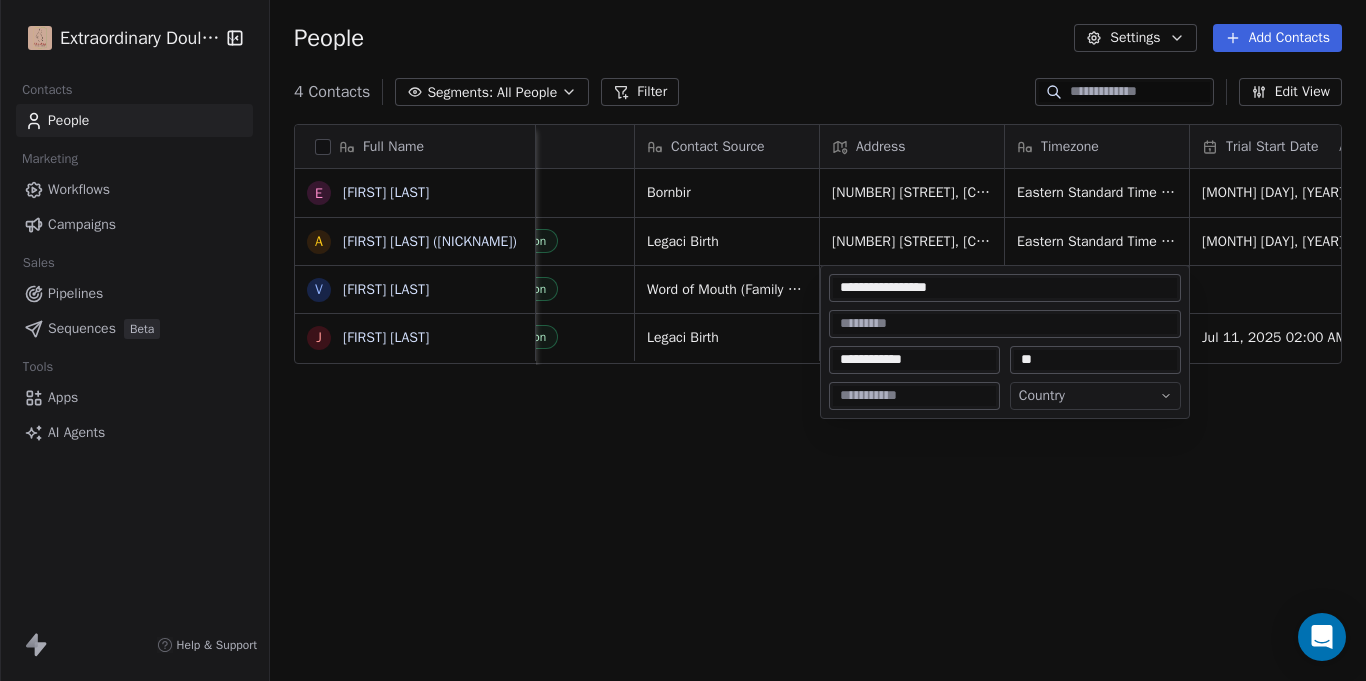 type on "**" 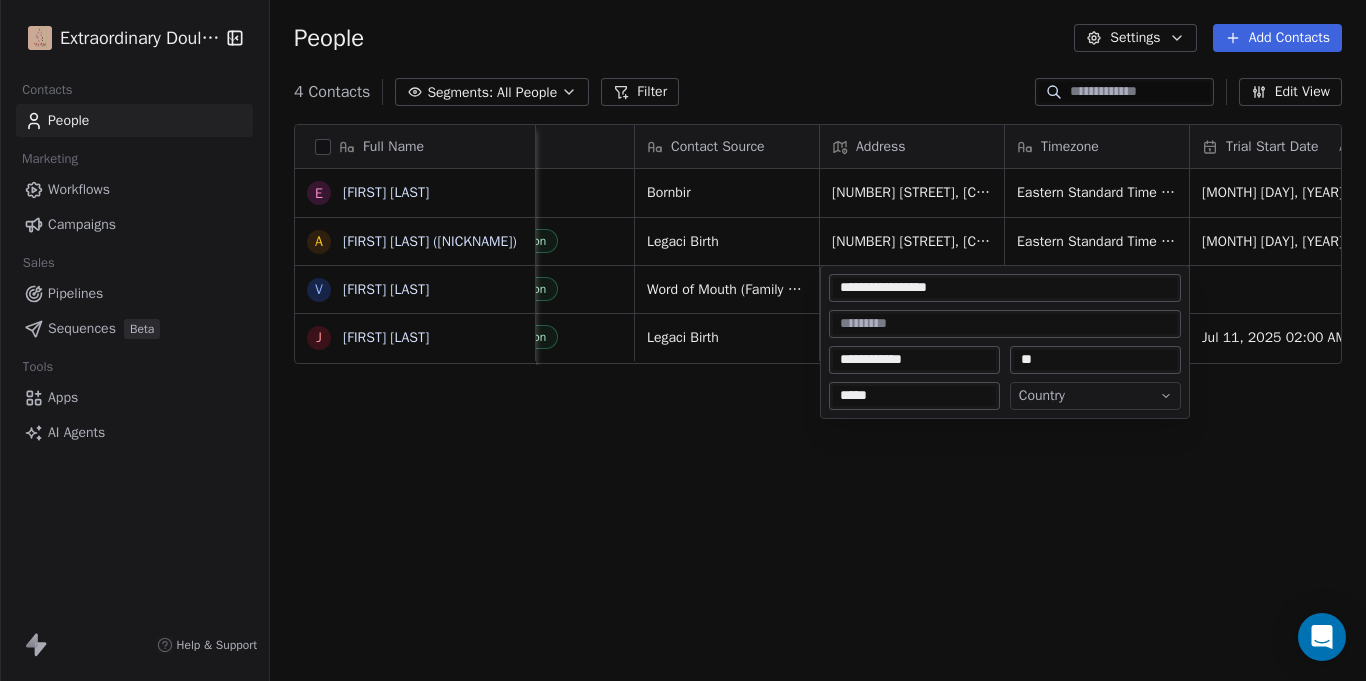 type on "*****" 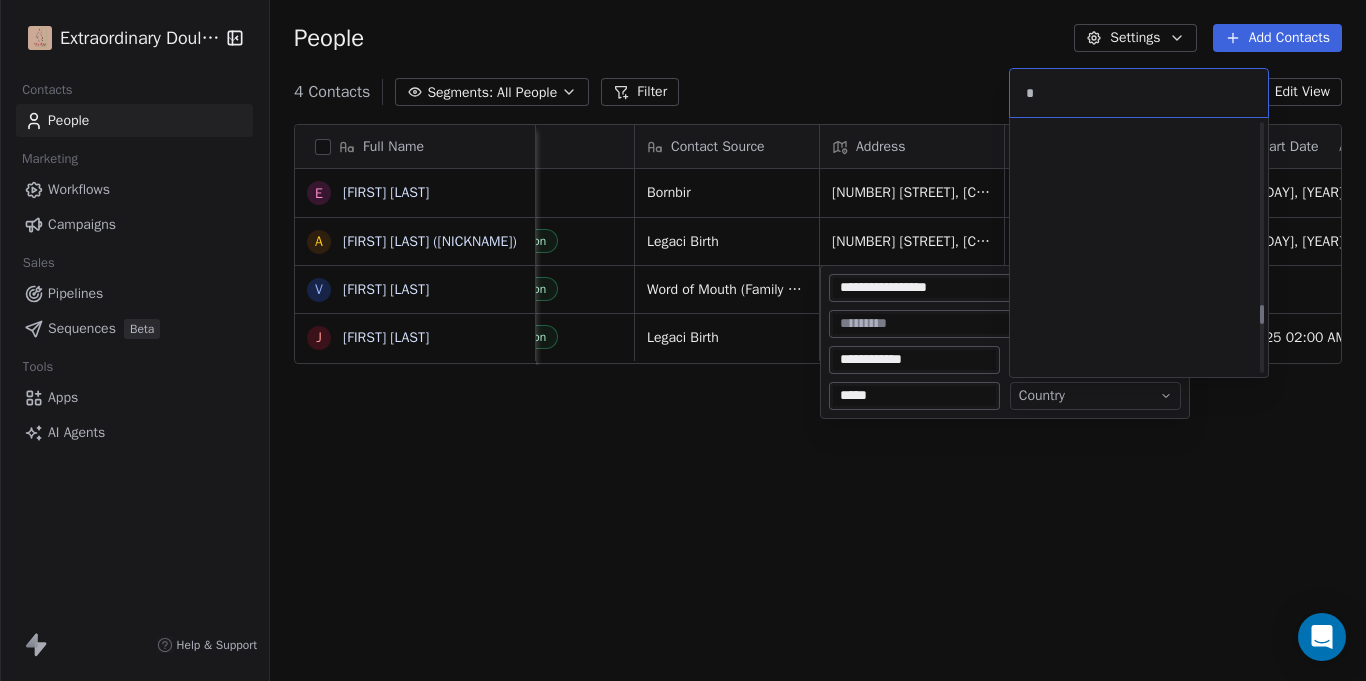 scroll, scrollTop: 3037, scrollLeft: 0, axis: vertical 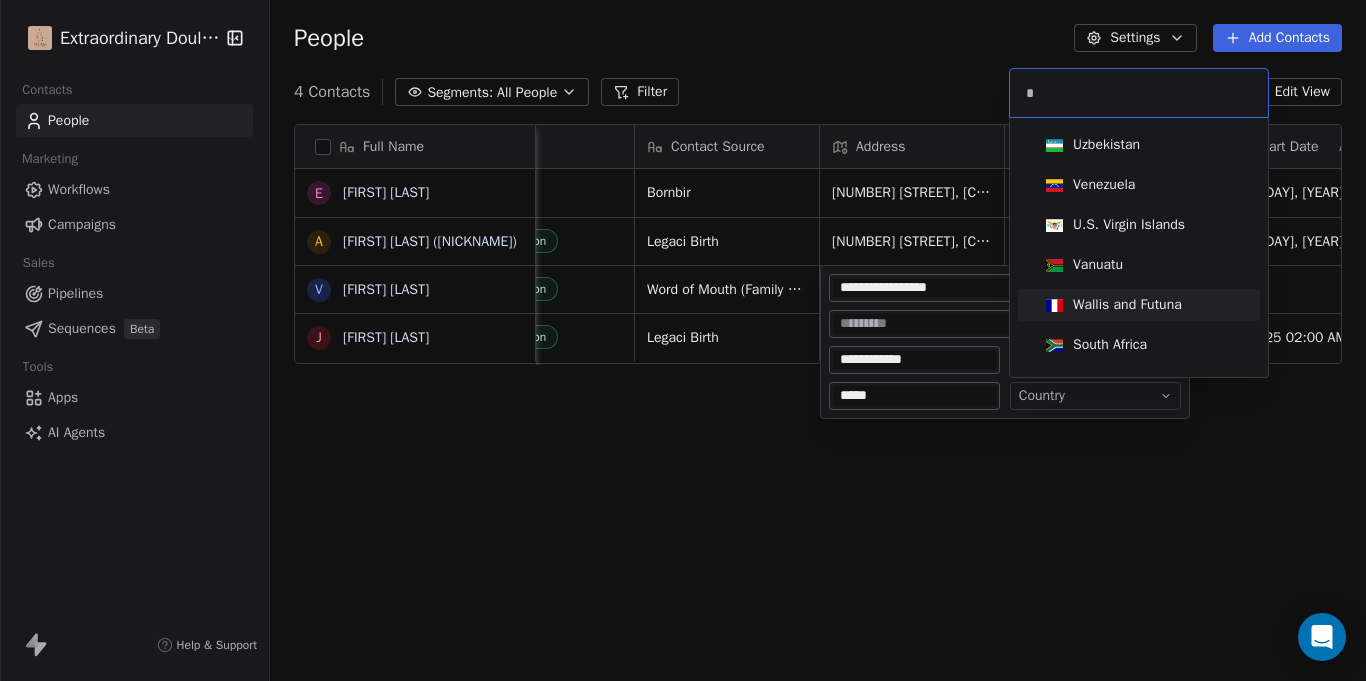 type on "*" 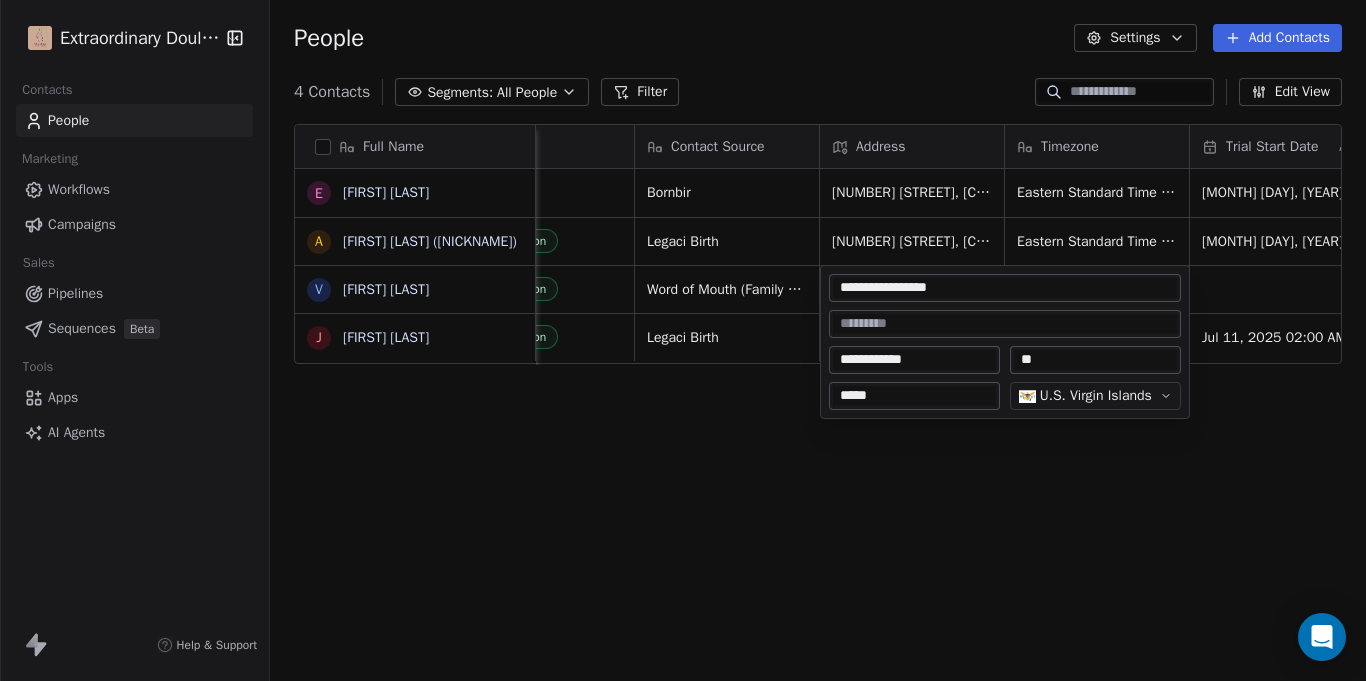 click on "Extraordinary Doula Care Contacts People Marketing Workflows Campaigns Sales Pipelines Sequences Beta Tools Apps AI Agents Help & Support People Settings  Add Contacts 4 Contacts Segments: All People Filter  Edit View Tag Add to Sequence Export Full Name E [NAME] "Ocean" Lasha A [NAME] (Nitra) V VIOLET [NAME] J [NAME] [NAME] Tags Country Job Title Status Contact Source Address Timezone Trial Start Date AMT Trial End Date AMT   Current Client [COUNTRY] At Home Mom Client Bornbir [NUMBER] [STREET] [APT], [CITY], [STATE], [POSTAL_CODE] Eastern Standard Time (EST) Jul 11, 2025 03:31 AM   PAST CLIENT [COUNTRY] At Home Mom Closed Won Legaci Birth [NUMBER] [STREET], [CITY], [STATE], [POSTAL_CODE] Eastern Standard Time (EST) Feb 11, 2025 06:59 AM Jul 04, 2025 10:55 AM   PAST CLIENT U.S. Virgin Islands Body Sculptor Closed Won Word of Mouth (Family Member) Atlantic Standard Time (AST) Jan 16, 2025 05:57 AM   PAST CLIENT [COUNTRY] Working Mom Closed Won Legaci Birth Eastern Standard Time (EST)
** *****" at bounding box center [683, 340] 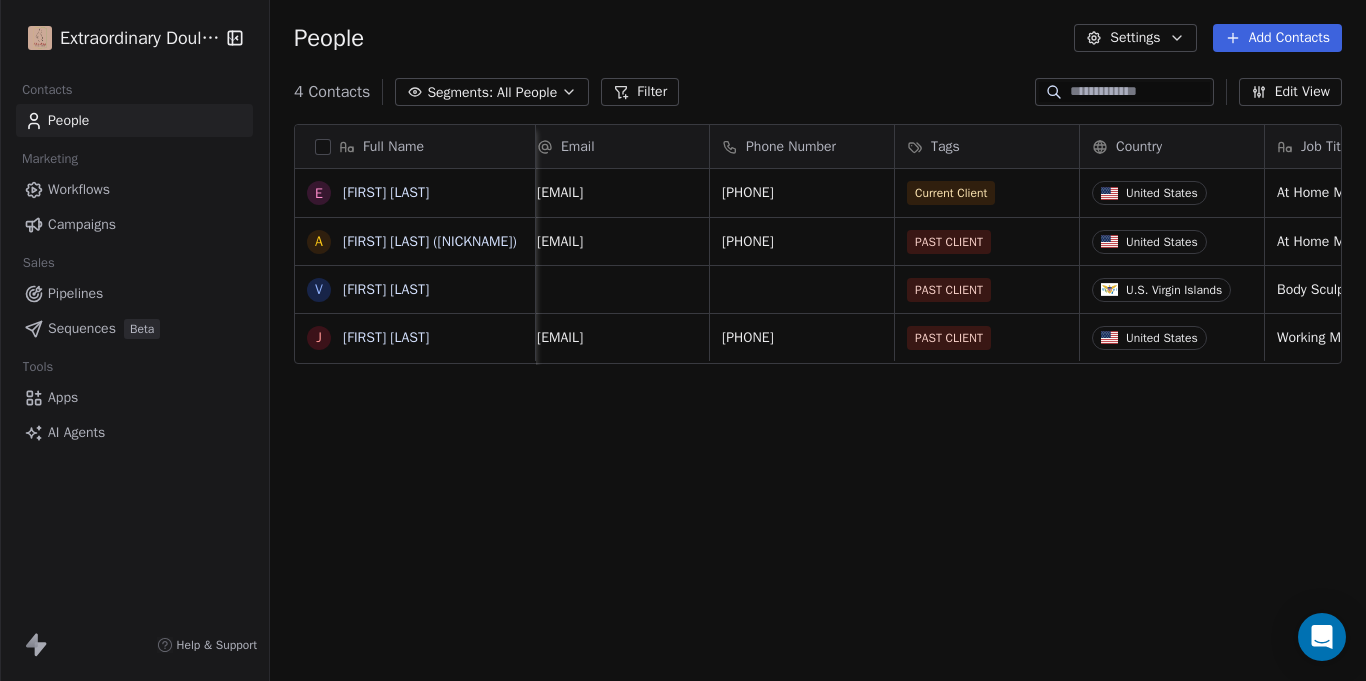 scroll, scrollTop: 0, scrollLeft: 0, axis: both 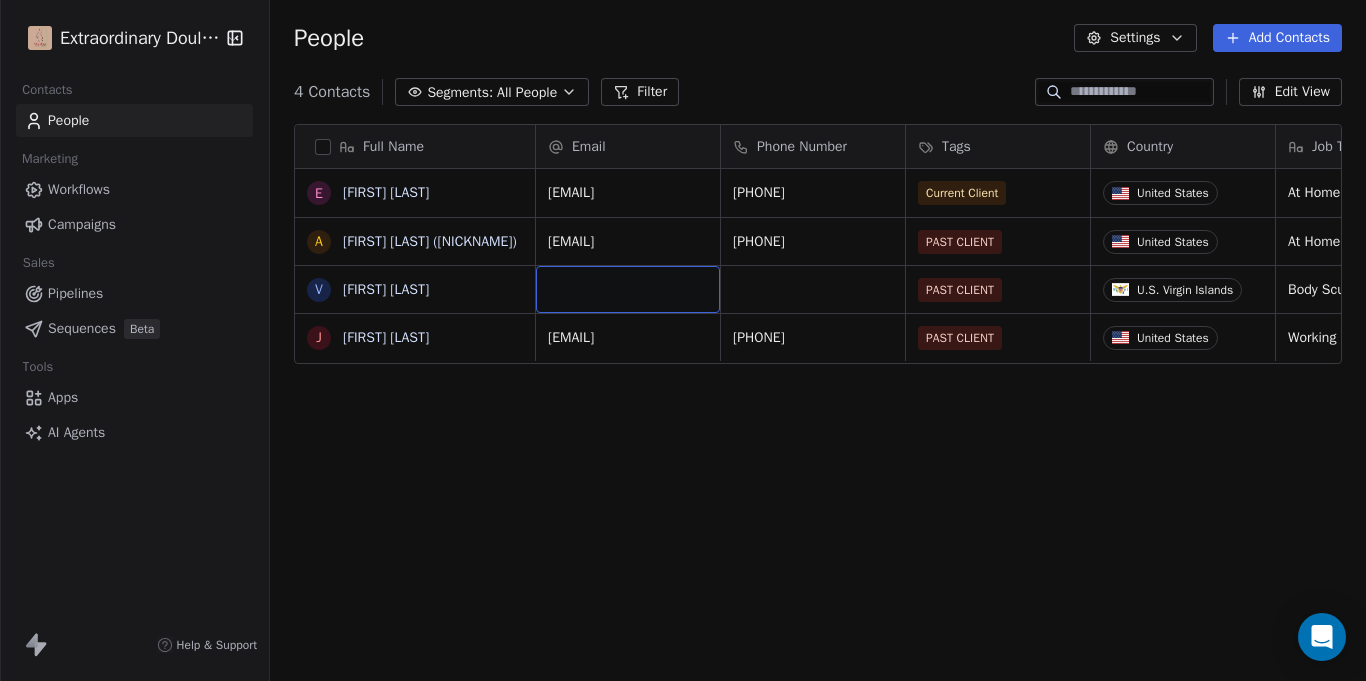 click at bounding box center [628, 289] 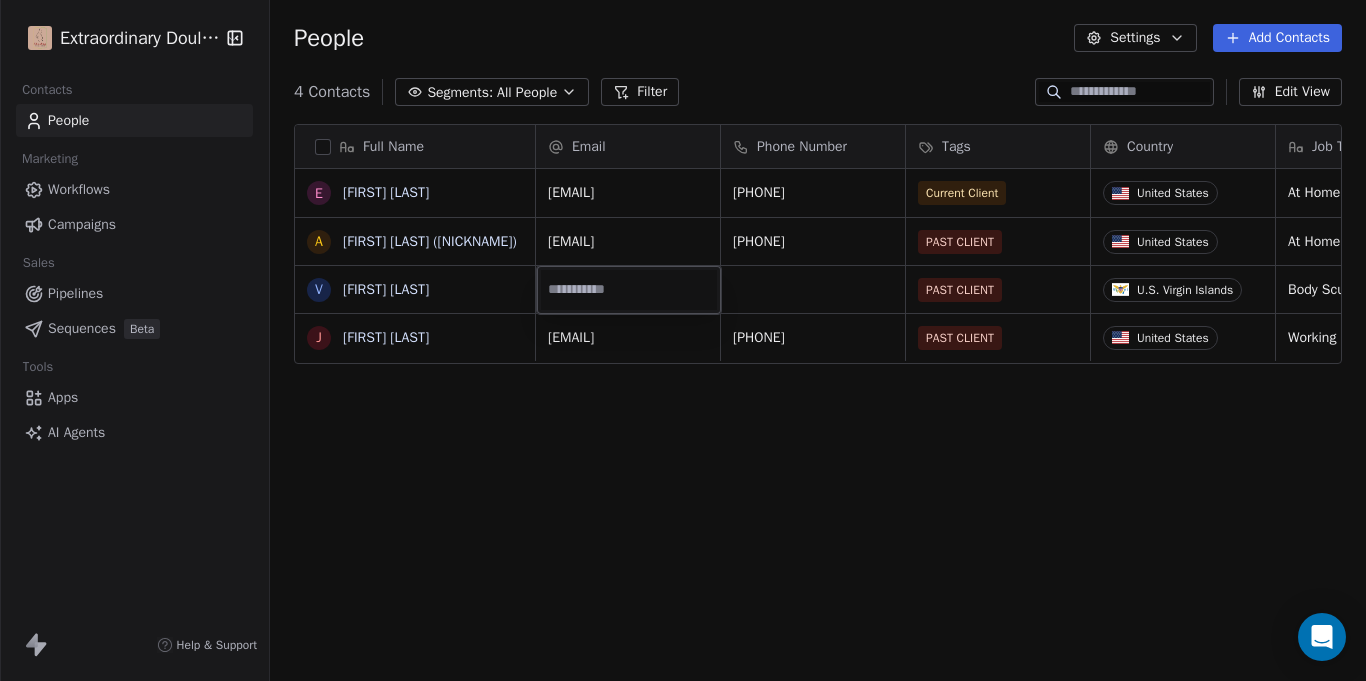 type on "**********" 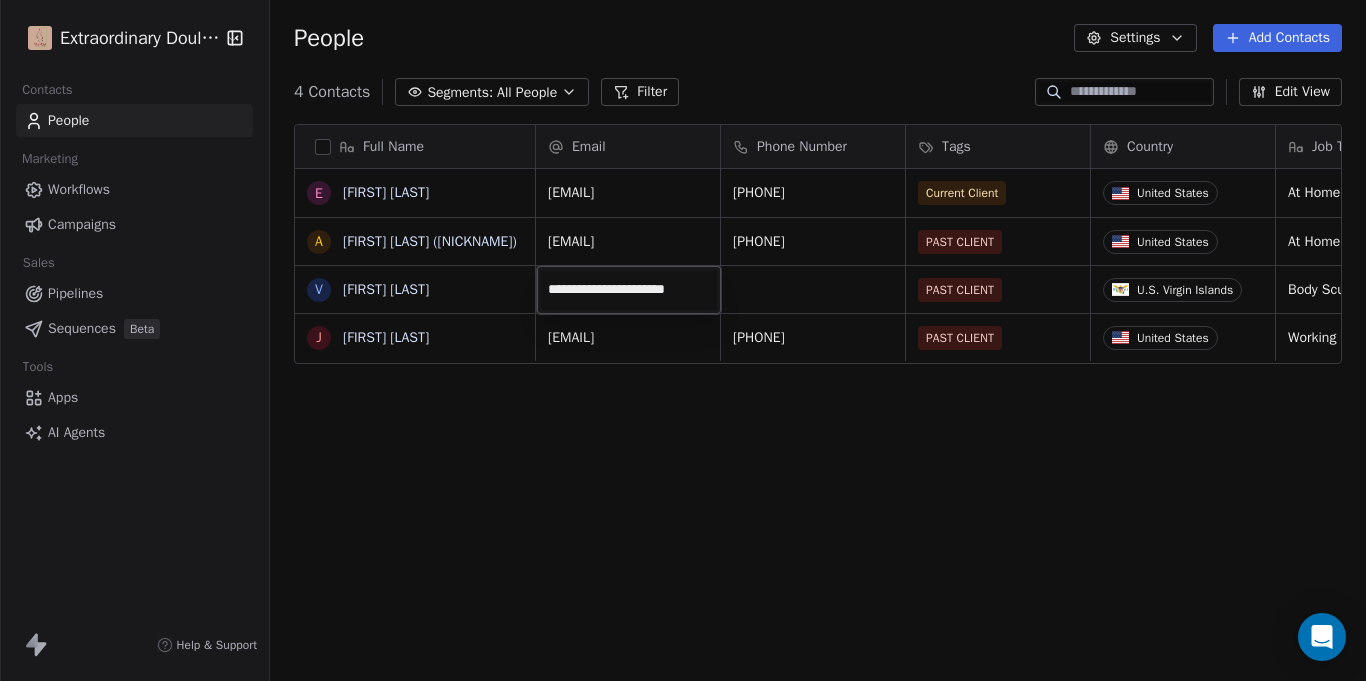 click on "**********" at bounding box center (683, 340) 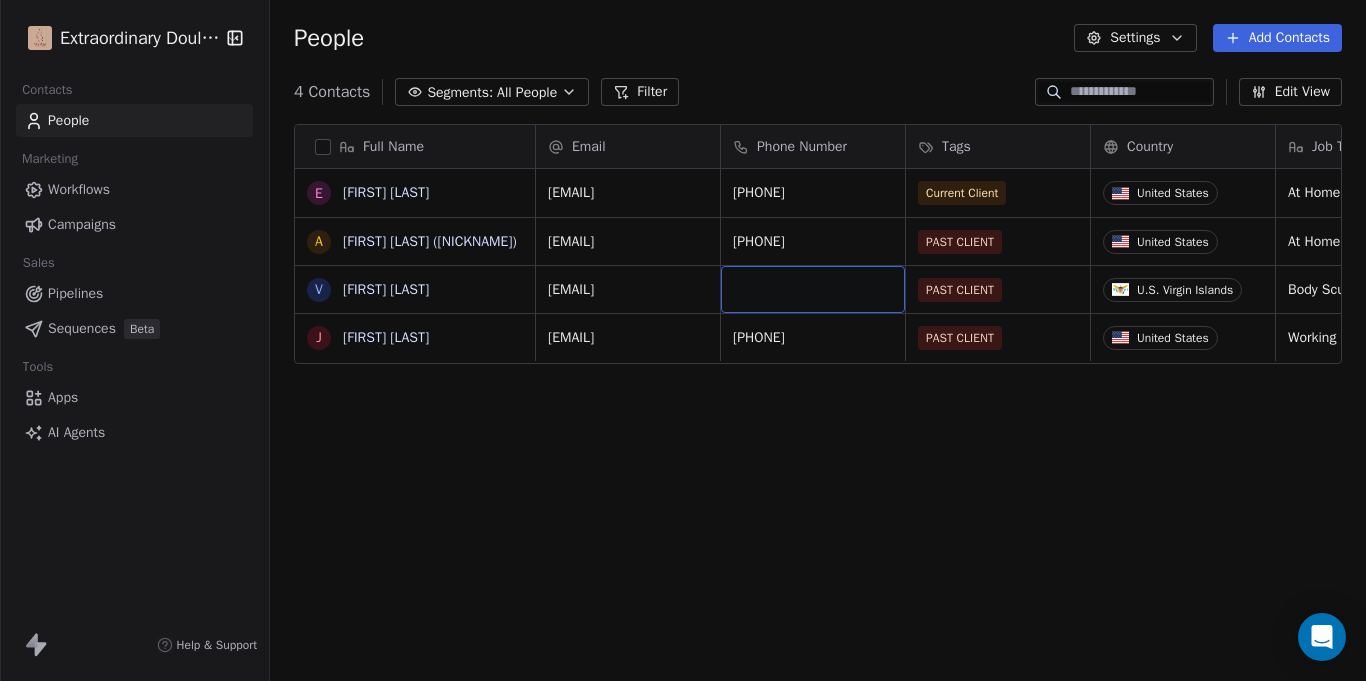 click at bounding box center [813, 289] 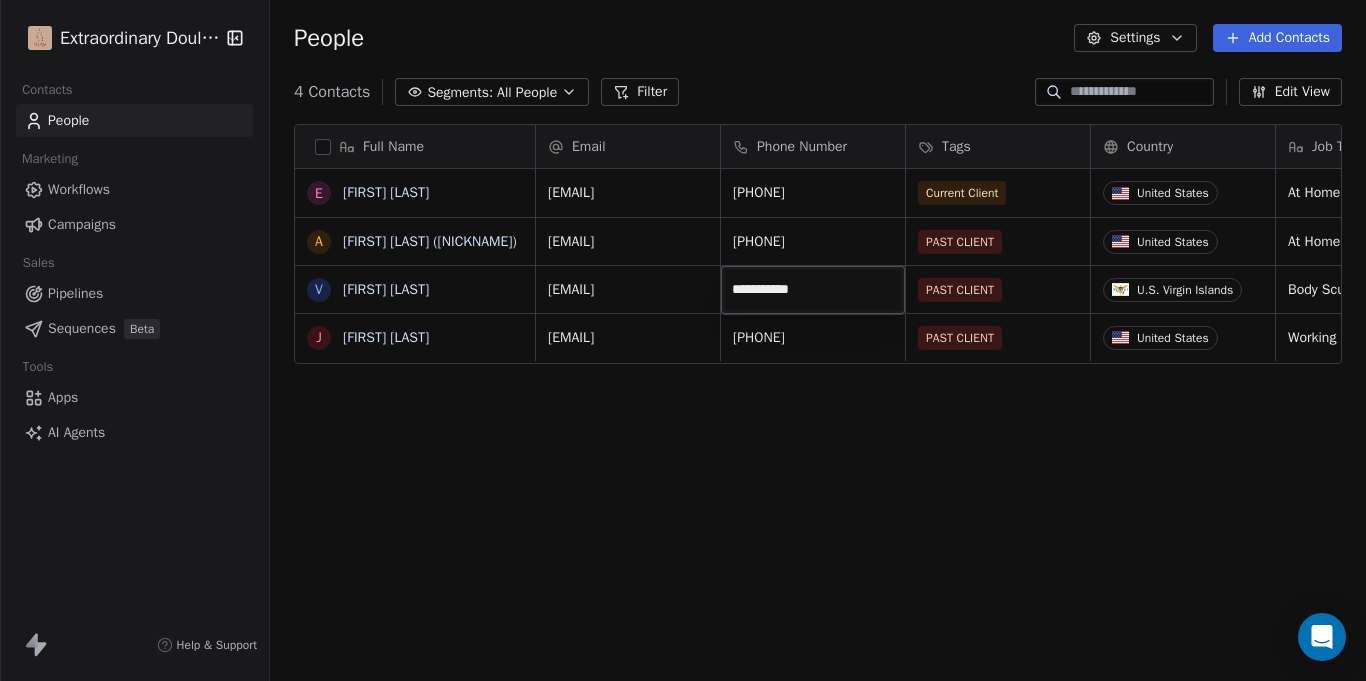 type on "**********" 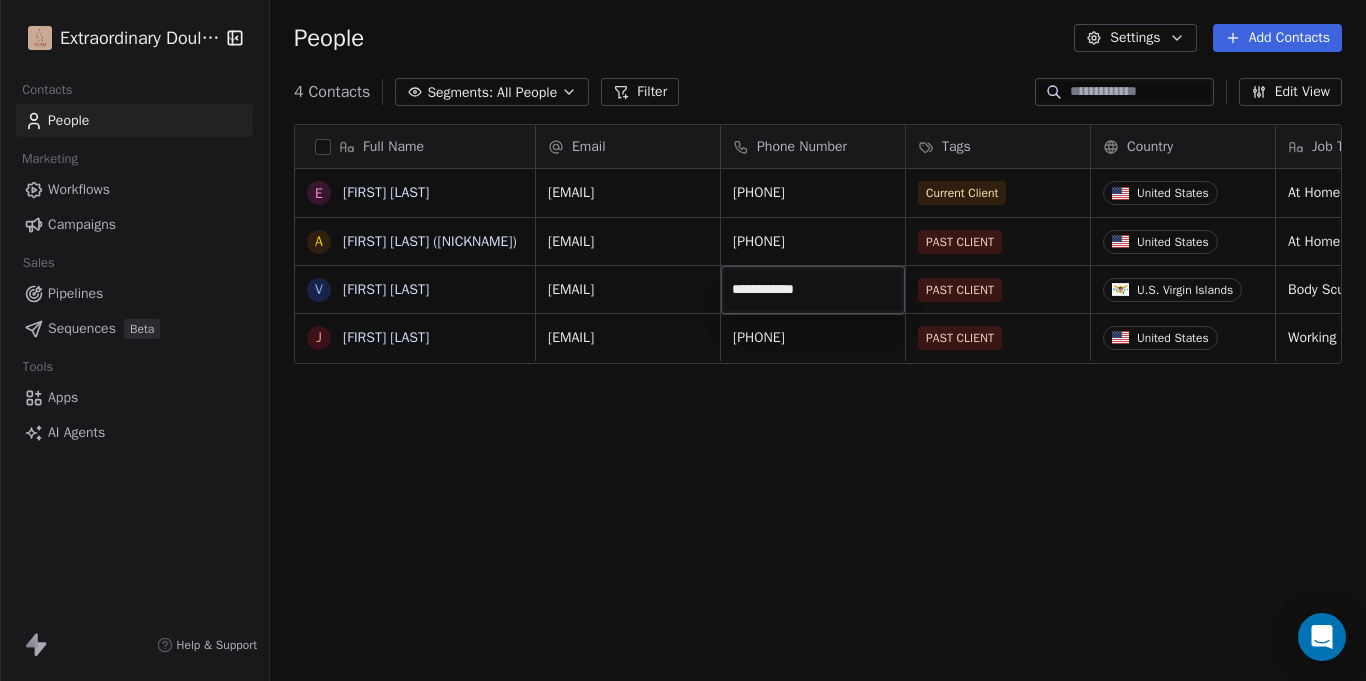 click on "**********" at bounding box center [683, 340] 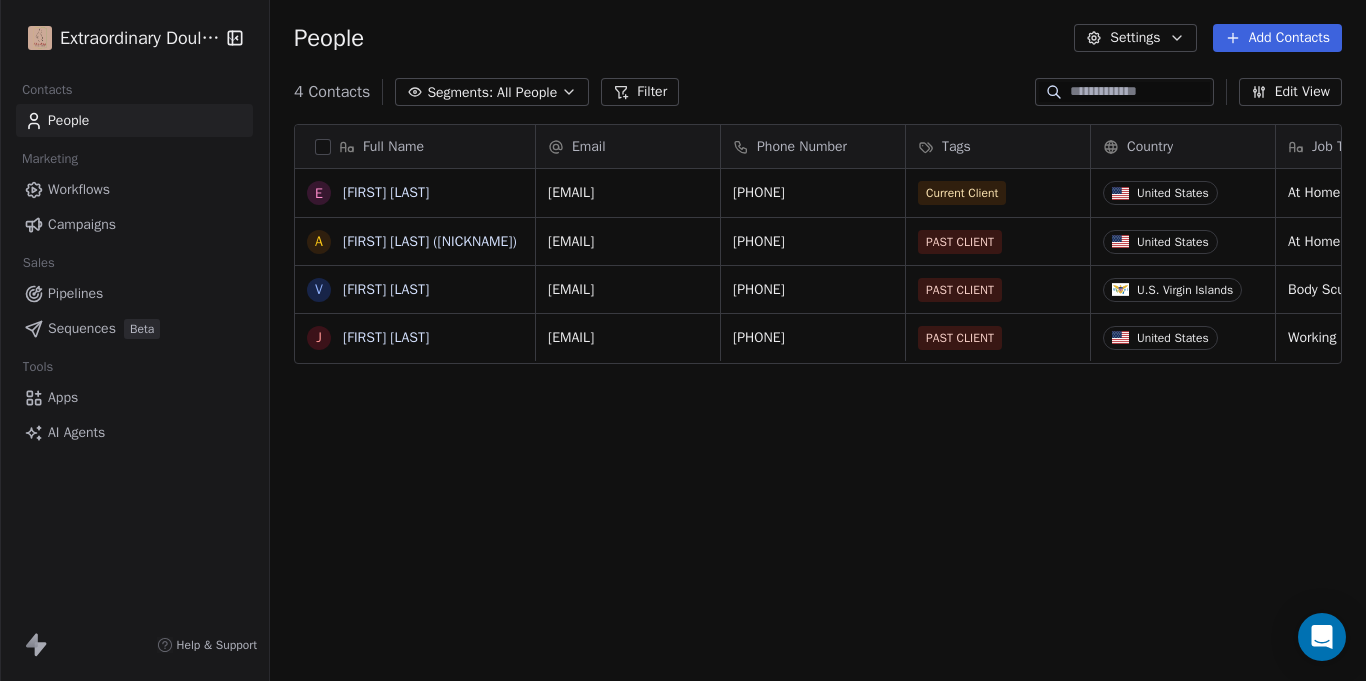 click on "Edit View" at bounding box center [1290, 92] 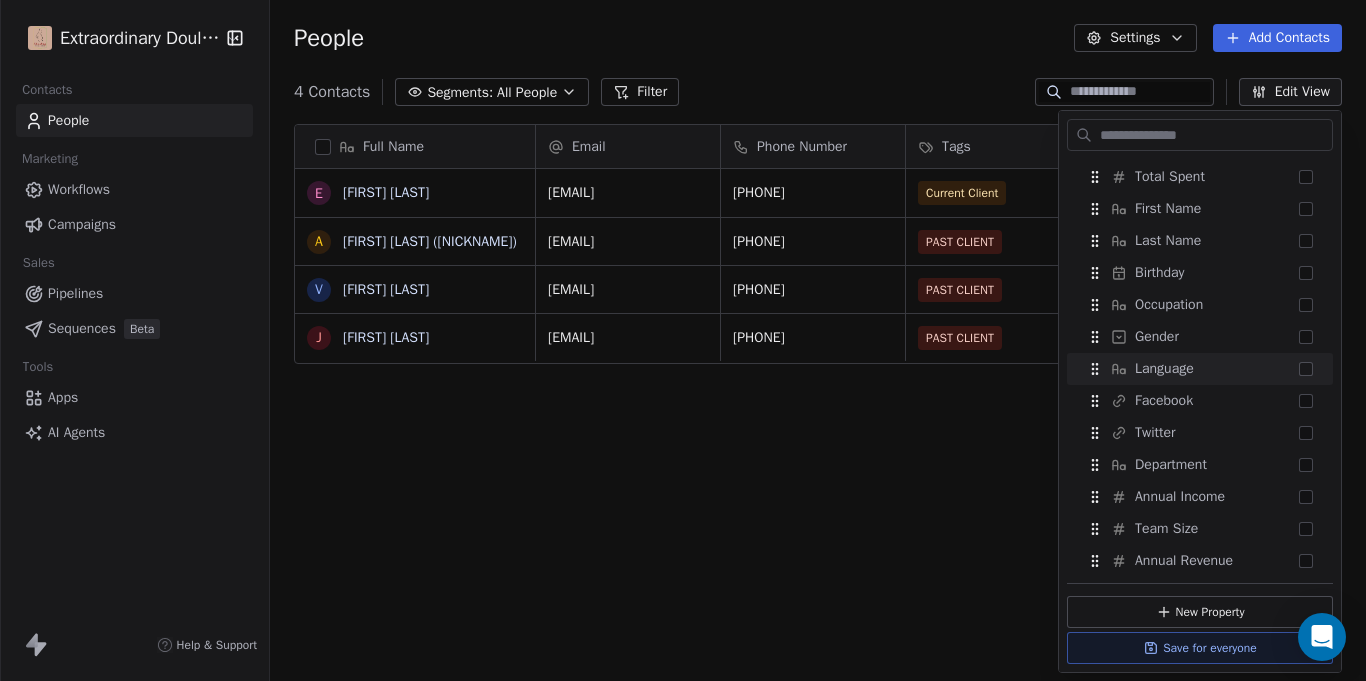 scroll, scrollTop: 770, scrollLeft: 0, axis: vertical 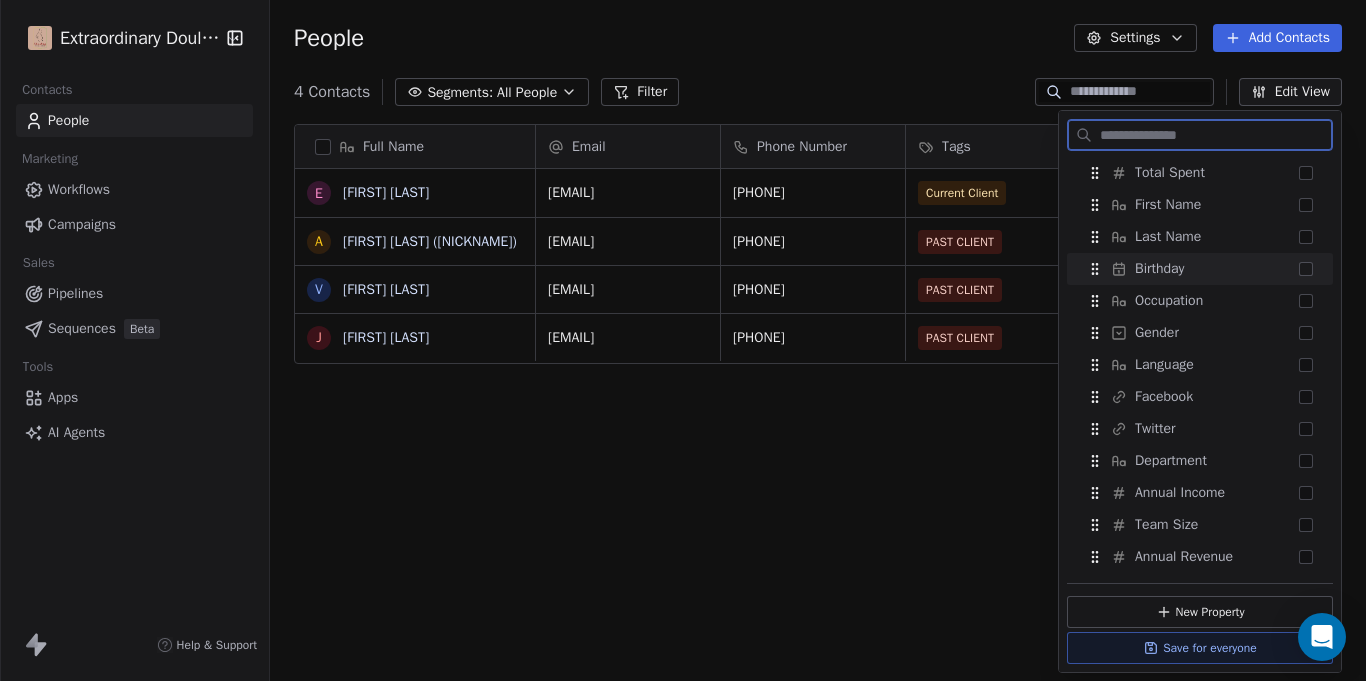 click at bounding box center (1306, 269) 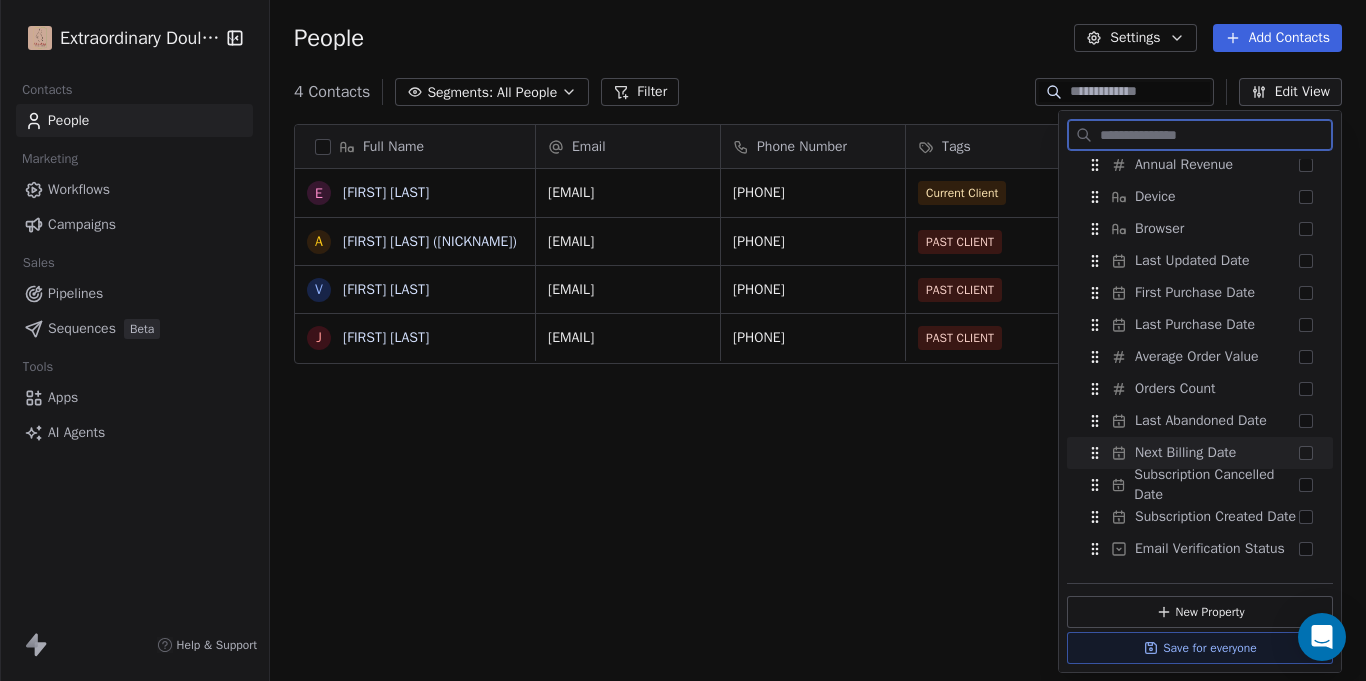 scroll, scrollTop: 1188, scrollLeft: 0, axis: vertical 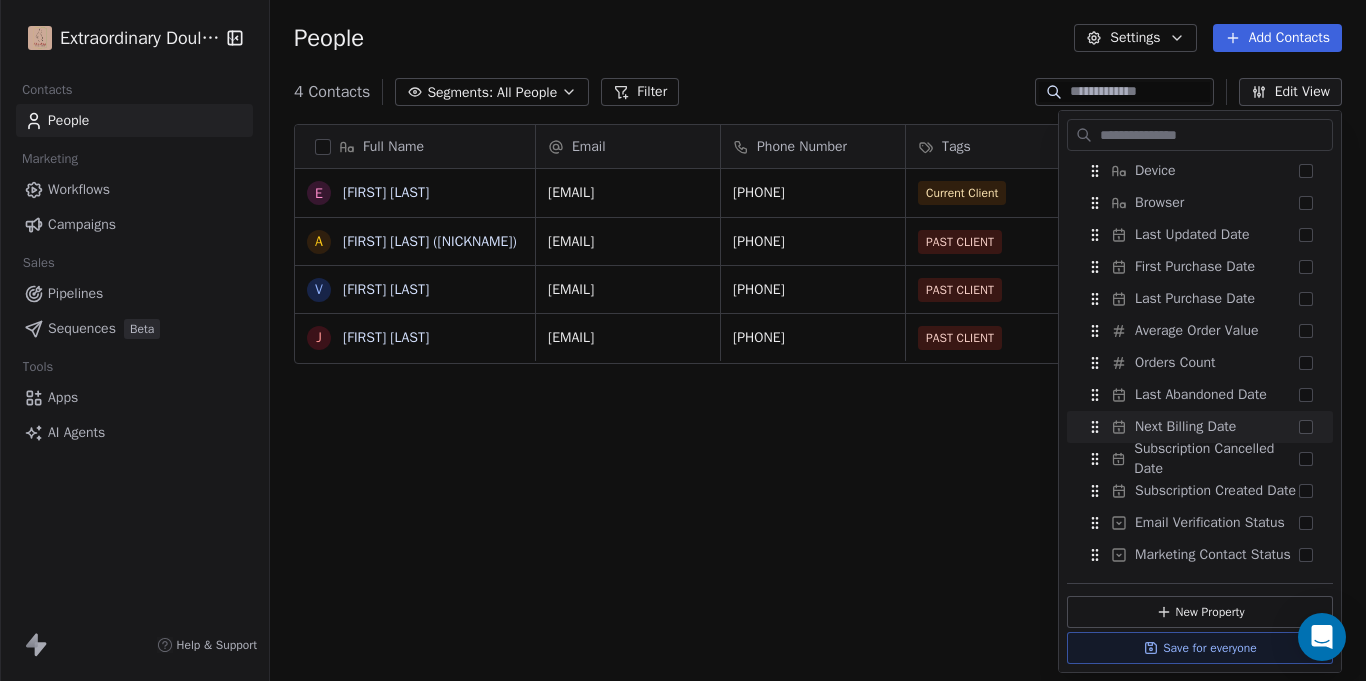 click on "Full Name E Einsofiyah "Ocean" Lasha A Arnitra Cage (Nitra) V VIOLET HENRY J JELISSA WILLIAMS Email Phone Number Tags Country Job Title Status Contact Source Address [EMAIL] [PHONE] Current Client [COUNTRY] At Home Mom Client Bornbir [NUMBER] [STREET], [CITY], [STATE], [POSTAL_CODE] [EMAIL] [PHONE] PAST CLIENT [COUNTRY] At Home Mom Closed Won Legaci Birth [NUMBER] [STREET], [CITY], [STATE], [POSTAL_CODE] [EMAIL] [PHONE] PAST CLIENT [COUNTRY] Body Sculptor Closed Won Word of Mouth (Family Member) [NUMBER] [STREET], [CITY], [STATE], [POSTAL_CODE] [EMAIL] [PHONE] PAST CLIENT [COUNTRY] Working Mom Closed Won Legaci Birth [NUMBER]-[NUMBER] [STREET]. APT [NUMBER], [CITY], [STATE], [POSTAL_CODE]
To pick up a draggable item, press the space bar.
While dragging, use the arrow keys to move the item.
Press space again to drop the item in its new position, or press escape to cancel." at bounding box center (818, 407) 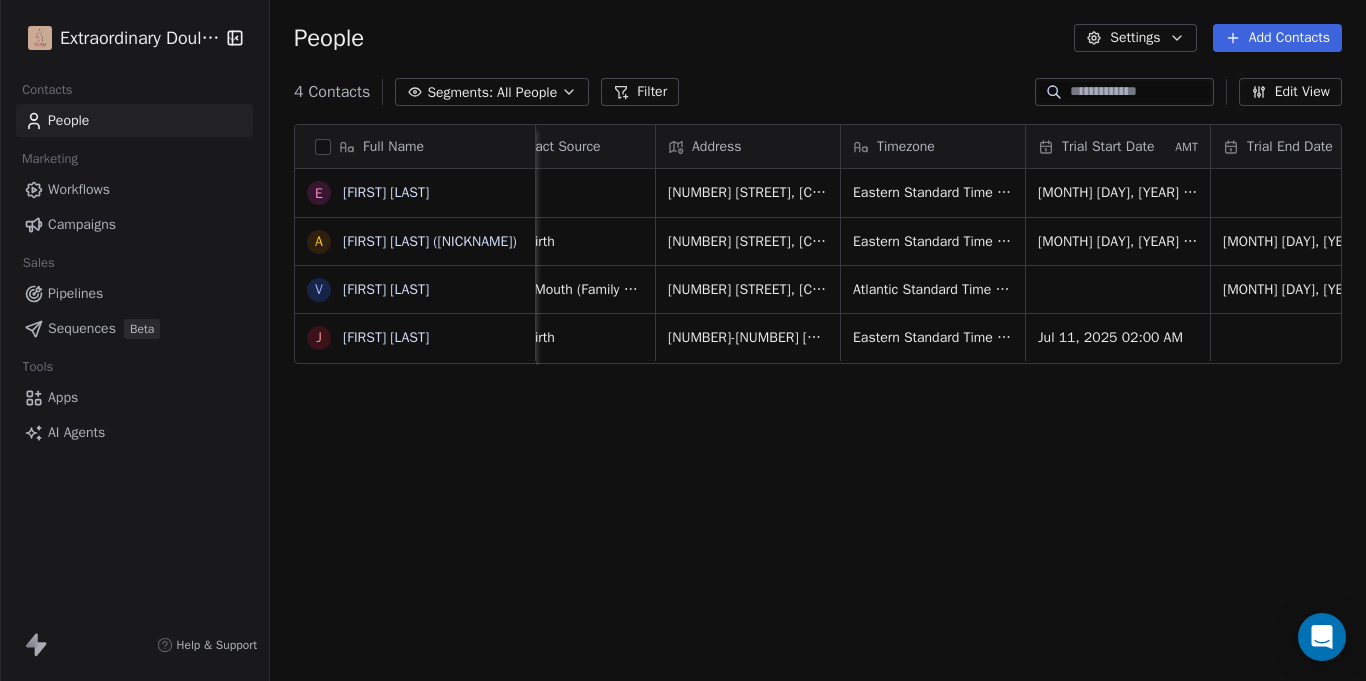 scroll, scrollTop: 0, scrollLeft: 1463, axis: horizontal 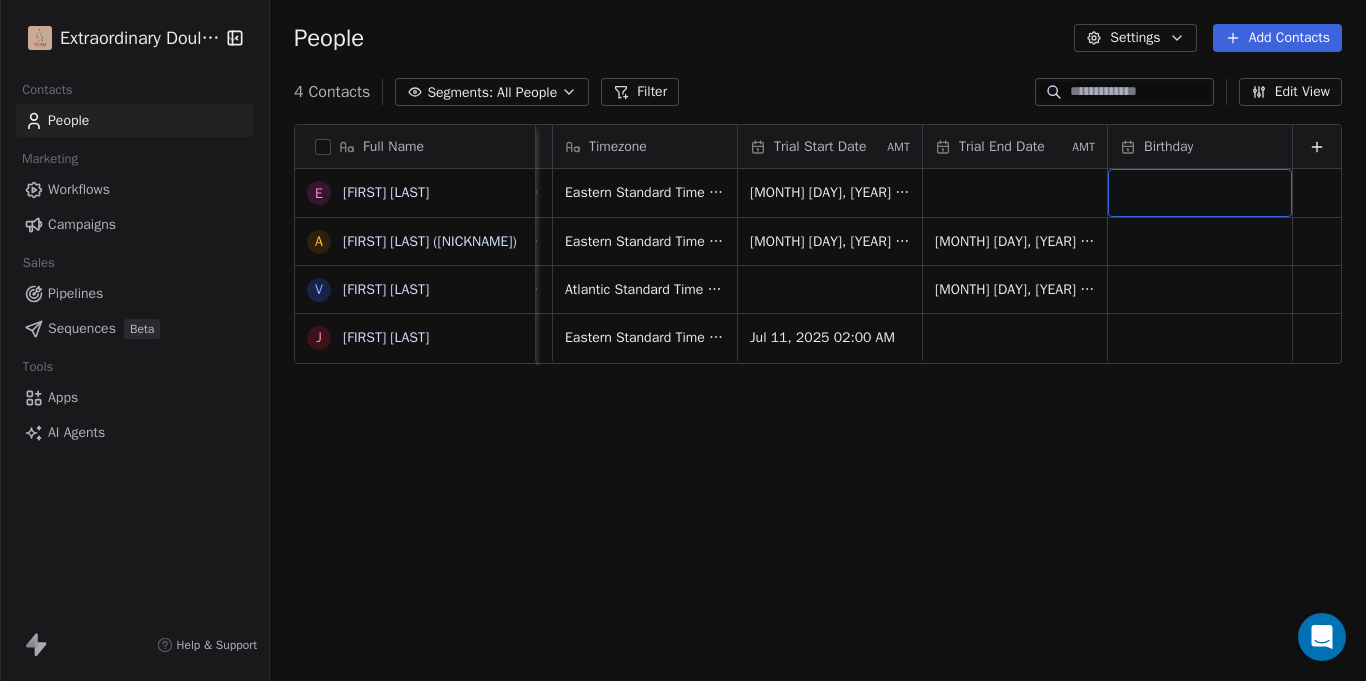 click at bounding box center (1200, 193) 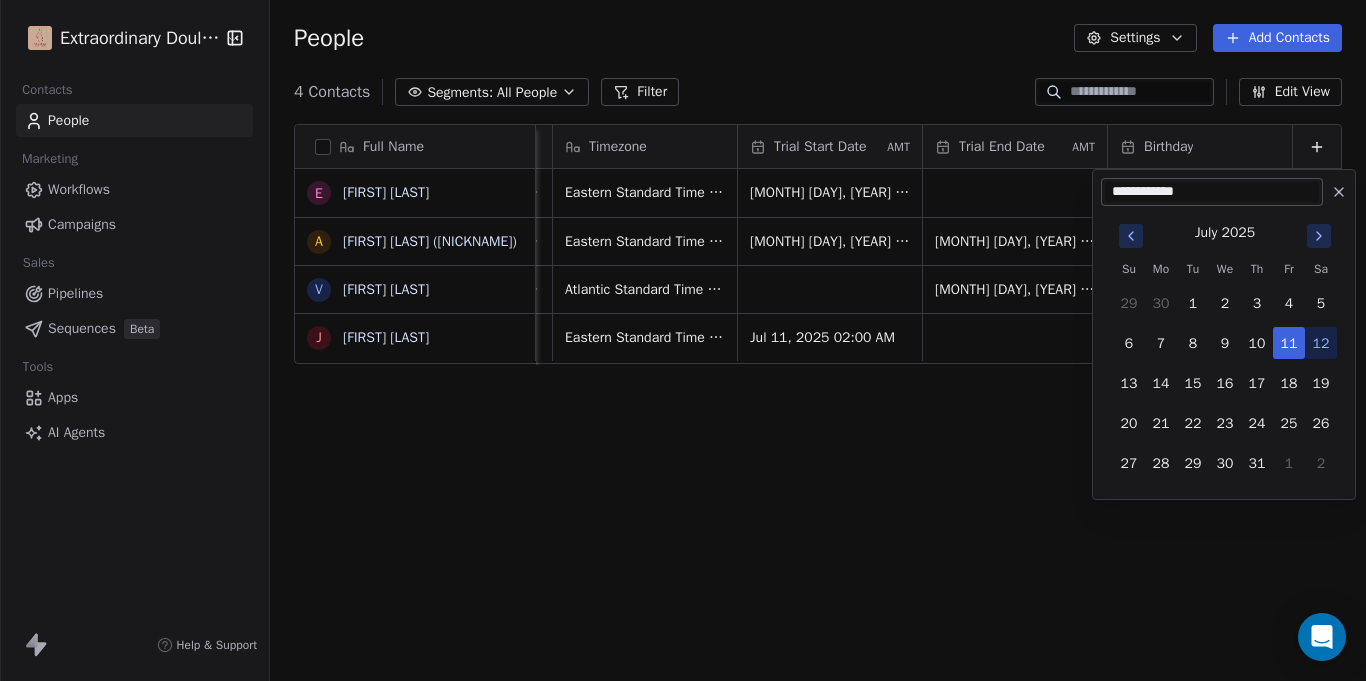 type on "**********" 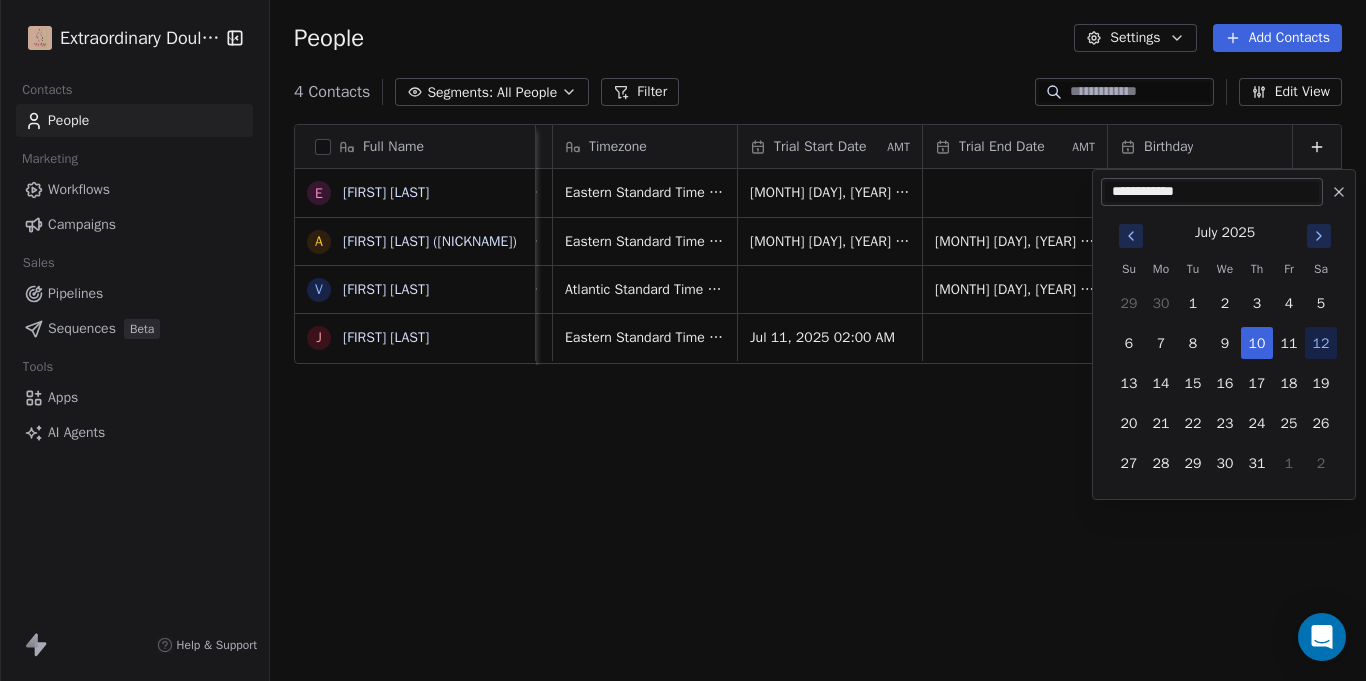 click 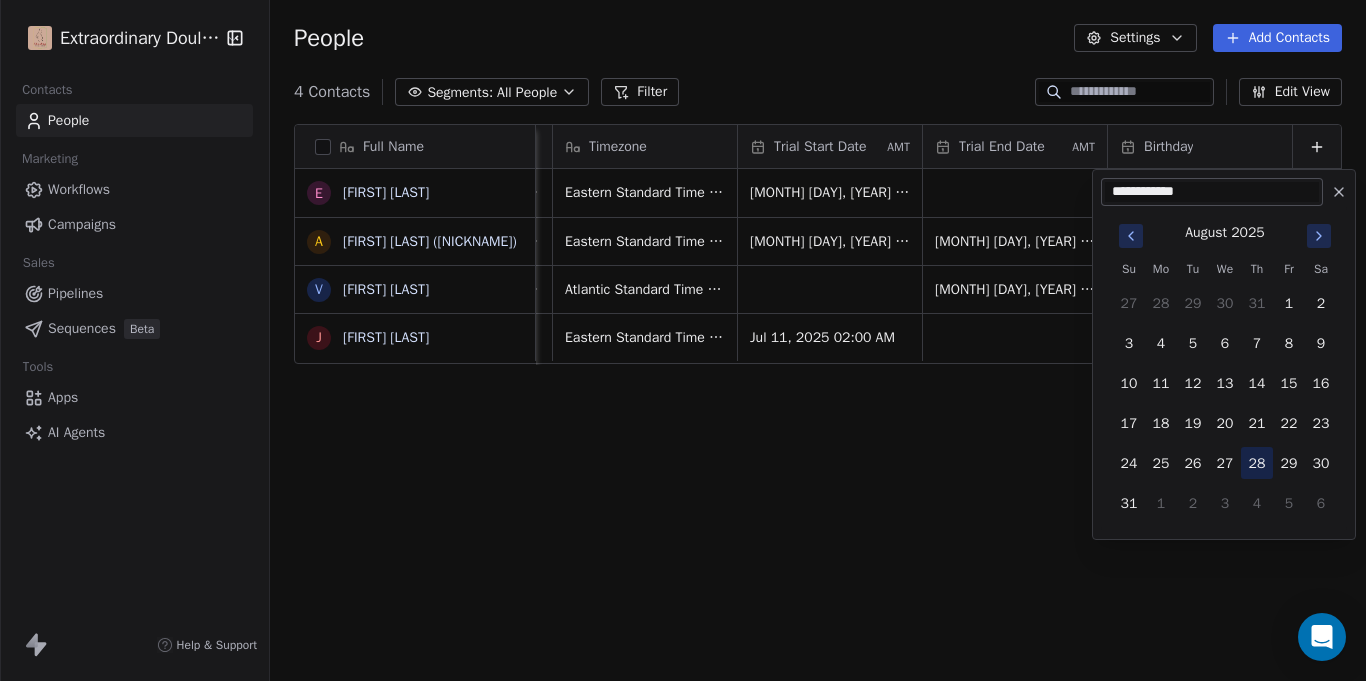 click on "28" at bounding box center [1257, 463] 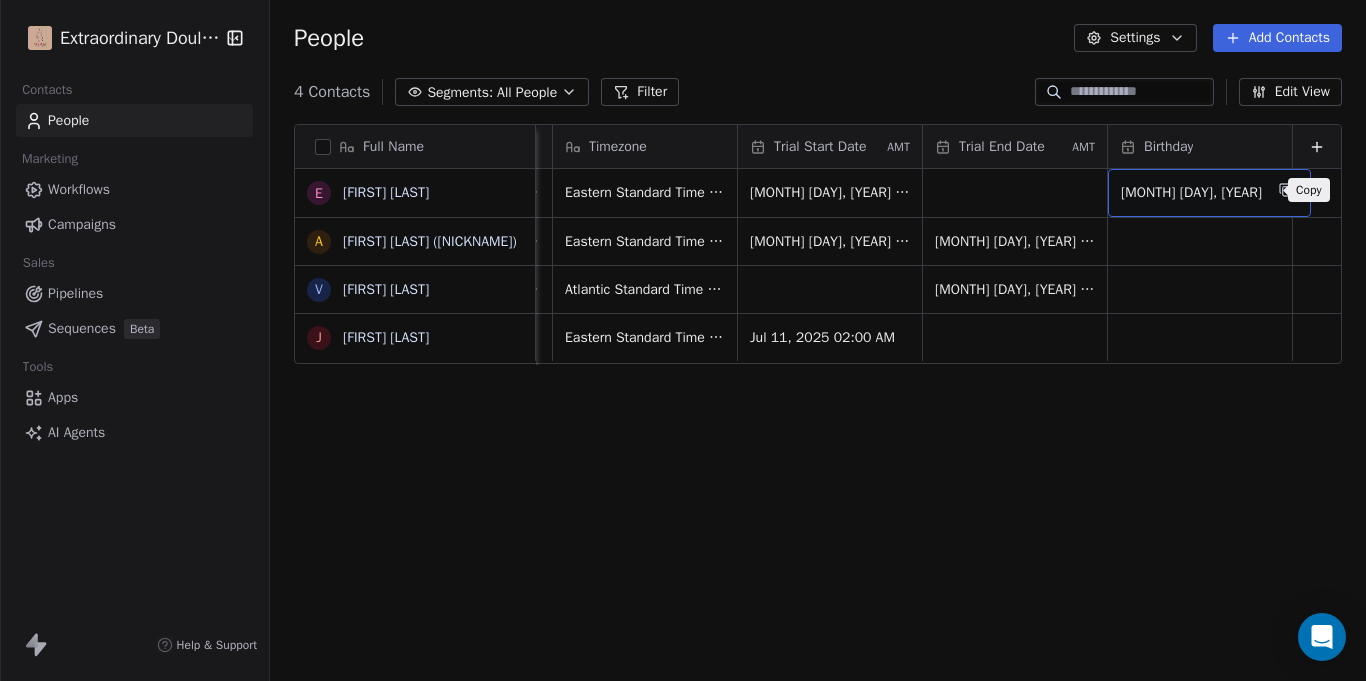click 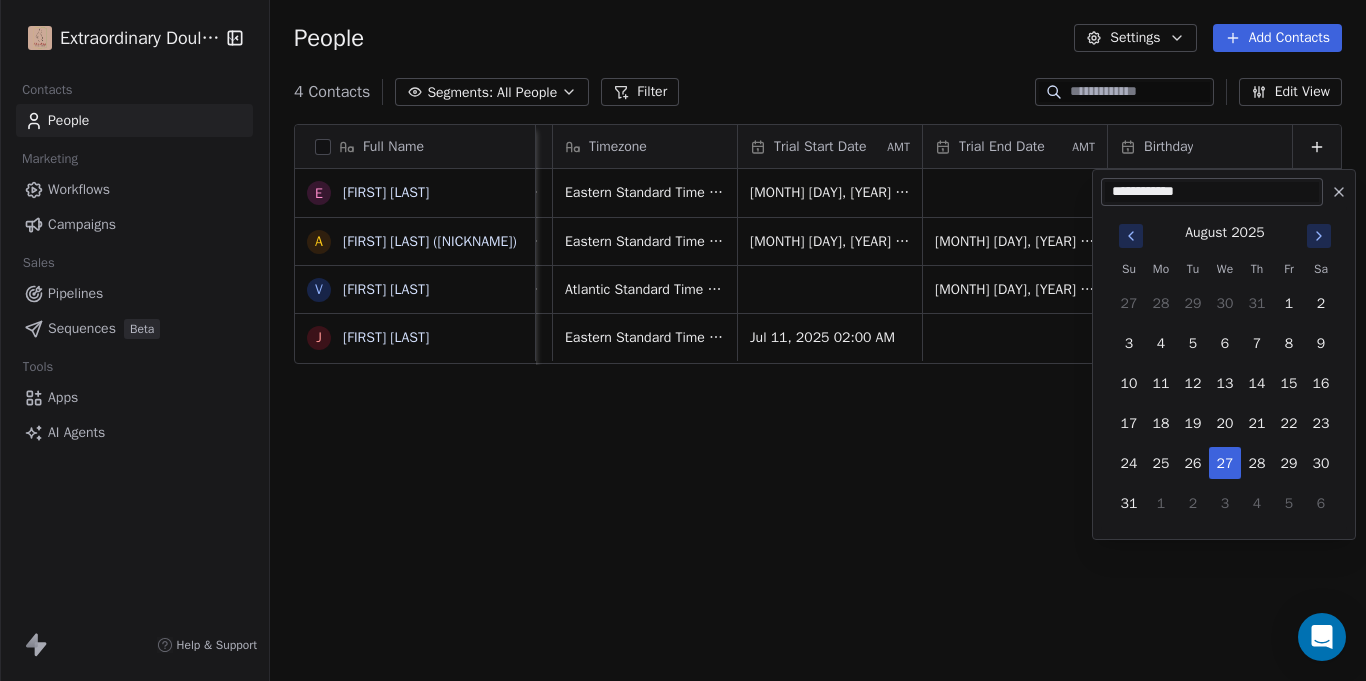 click on "**********" at bounding box center (1212, 192) 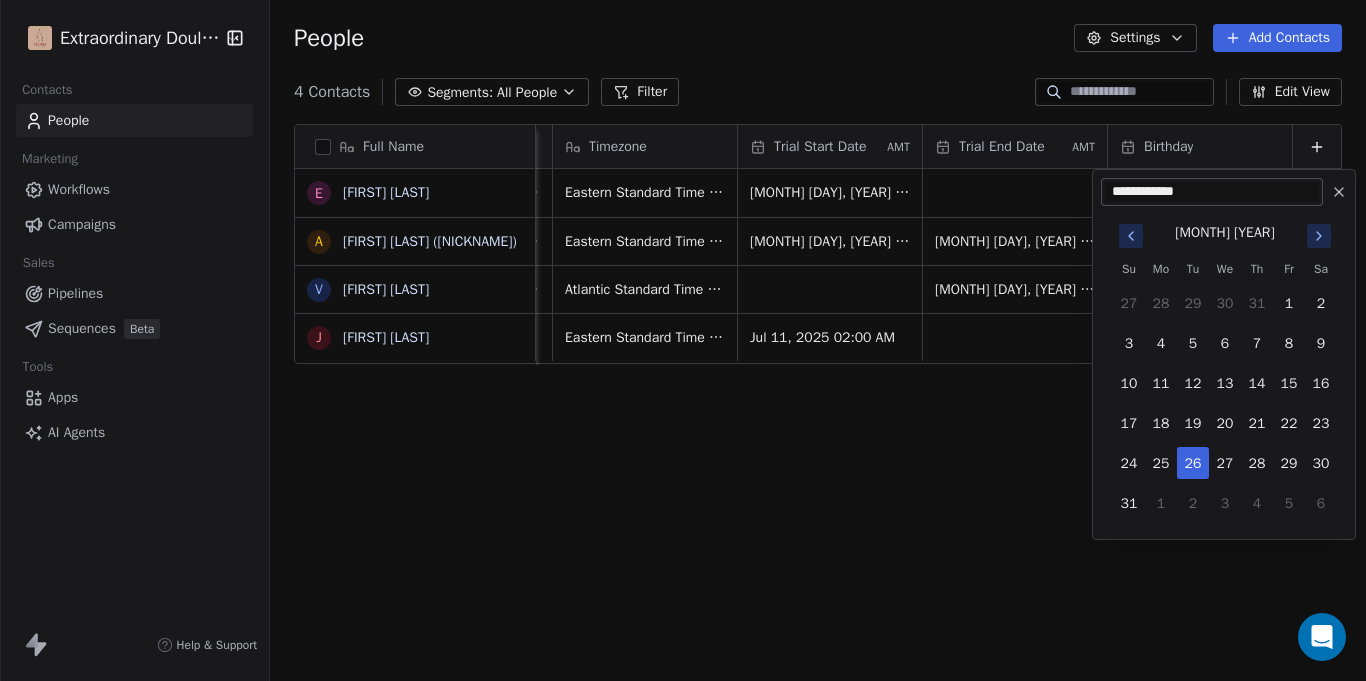 click on "Extraordinary Doula Care Contacts People Marketing Workflows Campaigns Sales Pipelines Sequences Beta Tools Apps AI Agents Help & Support People Settings Add Contacts 4 Contacts Segments: All People Filter Edit View Tag Add to Sequence Export Full Name E Einsofiyah "Ocean" Lasha A Arnitra Cage (Nitra) V VIOLET HENRY J JELISSA WILLIAMS Job Title Status Contact Source Address Timezone Trial Start Date AMT Trial End Date AMT Birthday   At Home Mom Client Bornbir [NUMBER] [STREET], [CITY], [STATE], [POSTAL_CODE] [TIMEZONE] [MONTH] [DAY], [YEAR] [TIME] [MONTH] [DAY], [YEAR]   At Home Mom Closed Won Legaci Birth [NUMBER] [STREET], [CITY], [STATE], [POSTAL_CODE] [TIMEZONE] [MONTH] [DAY], [YEAR] [TIME] [MONTH] [DAY], [YEAR]   Body Sculptor Closed Won Word of Mouth (Family Member) [NUMBER] [STREET], [CITY], [STATE], [POSTAL_CODE] [TIMEZONE] [MONTH] [DAY], [YEAR] [TIME] [MONTH] [DAY], [YEAR]   Working Mom Closed Won Legaci Birth [NUMBER]-[NUMBER] [STREET]. APT [NUMBER], [CITY], [STATE], [POSTAL_CODE] [TIMEZONE] [MONTH] [DAY], [YEAR] [TIME]" at bounding box center (683, 340) 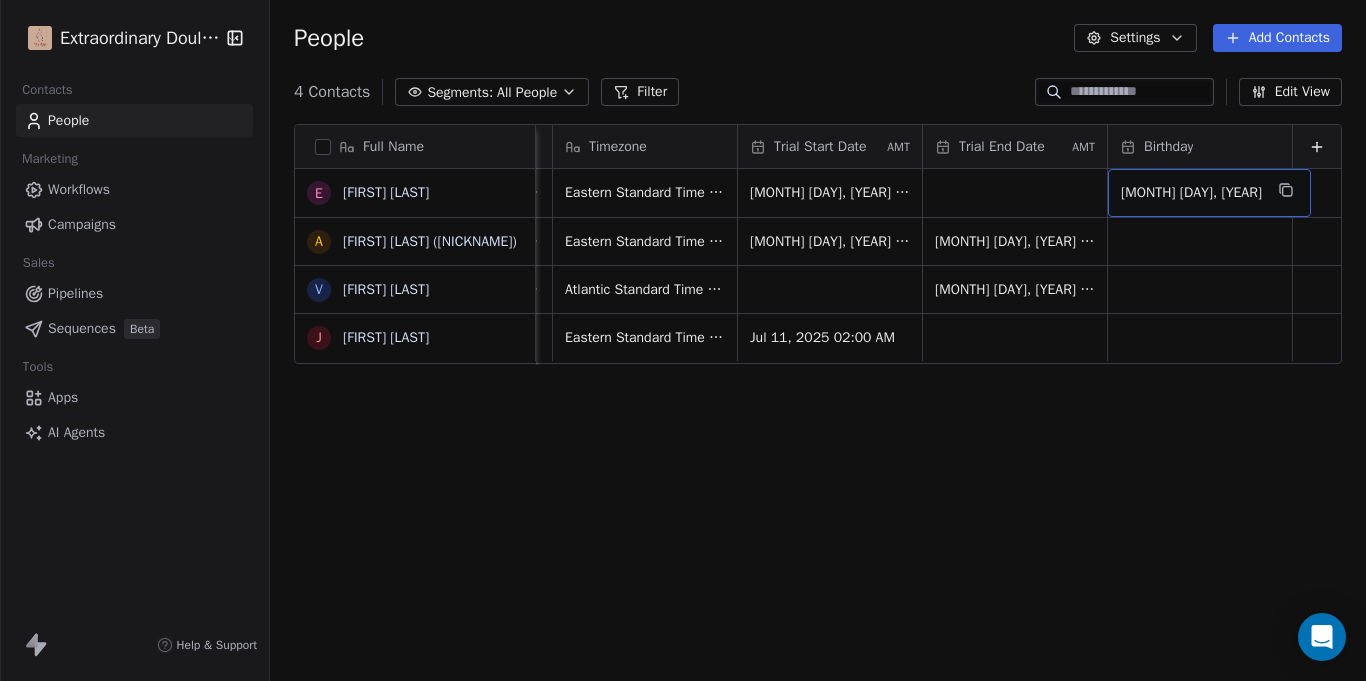 click on "[MONTH] [DAY], [YEAR]" at bounding box center (1209, 193) 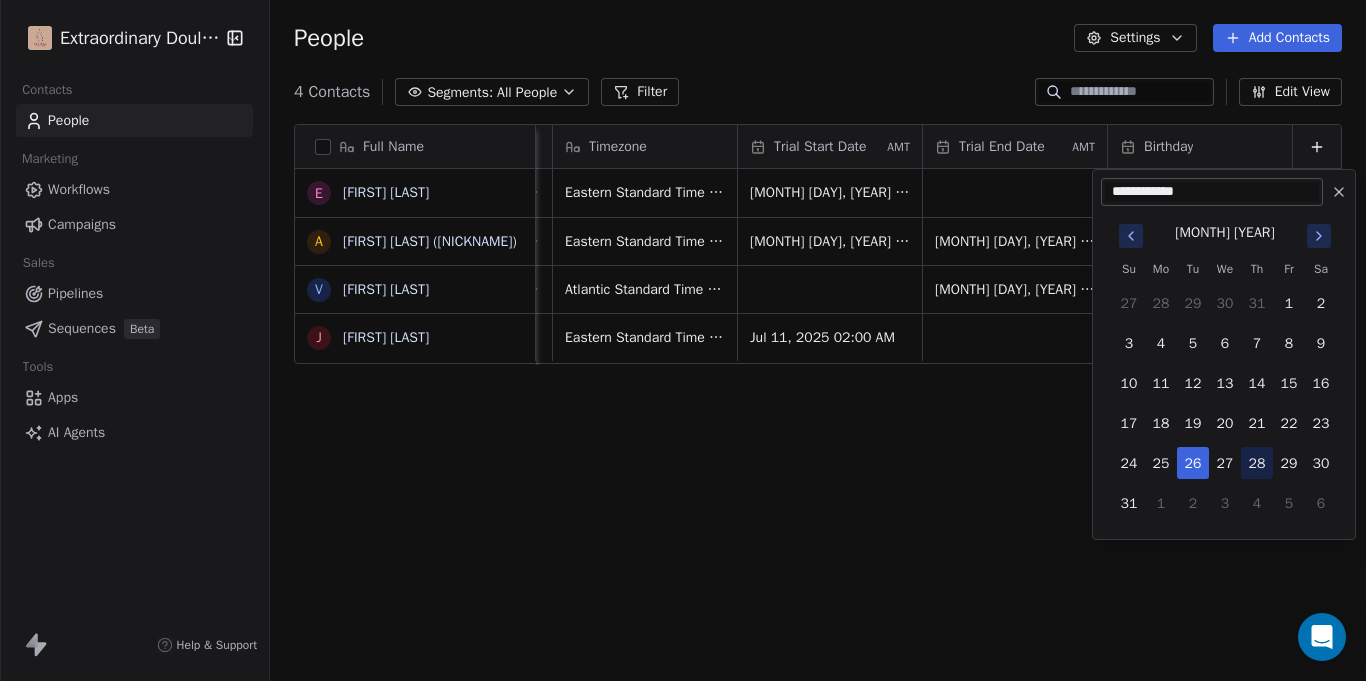 click on "28" at bounding box center [1257, 463] 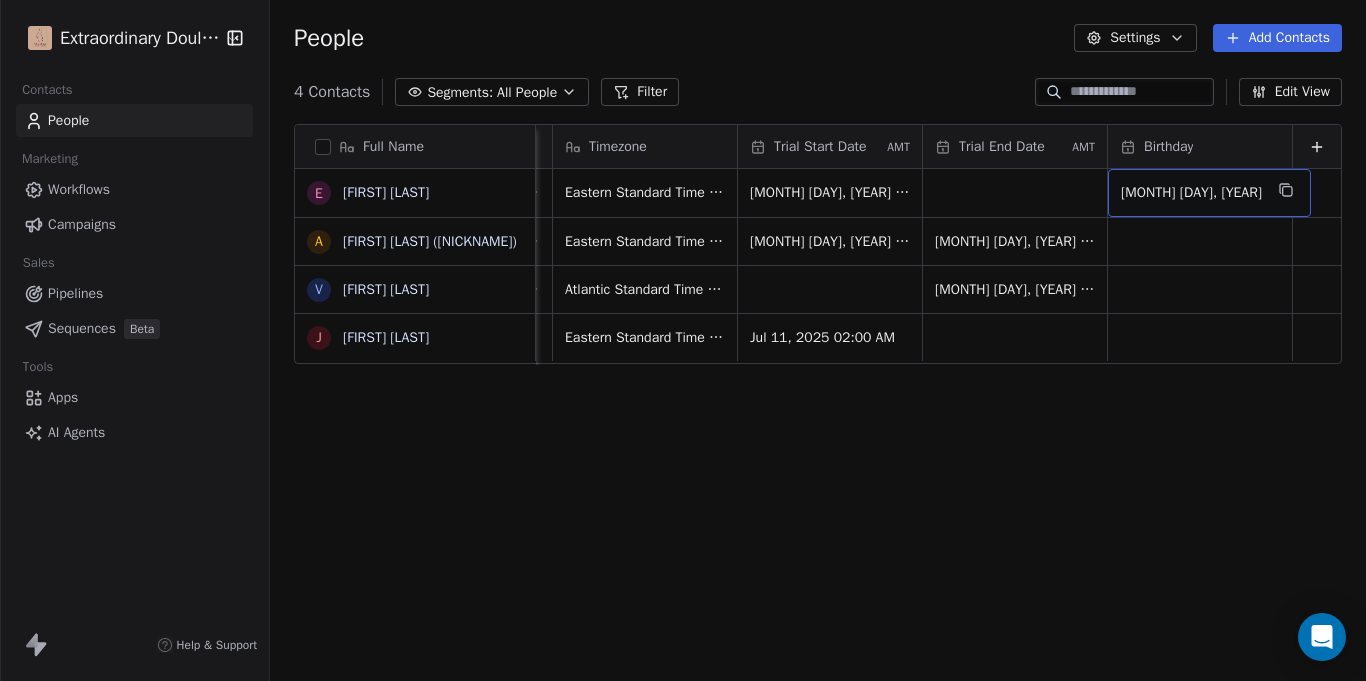 click on "[MONTH] [DAY], [YEAR]" at bounding box center [1191, 193] 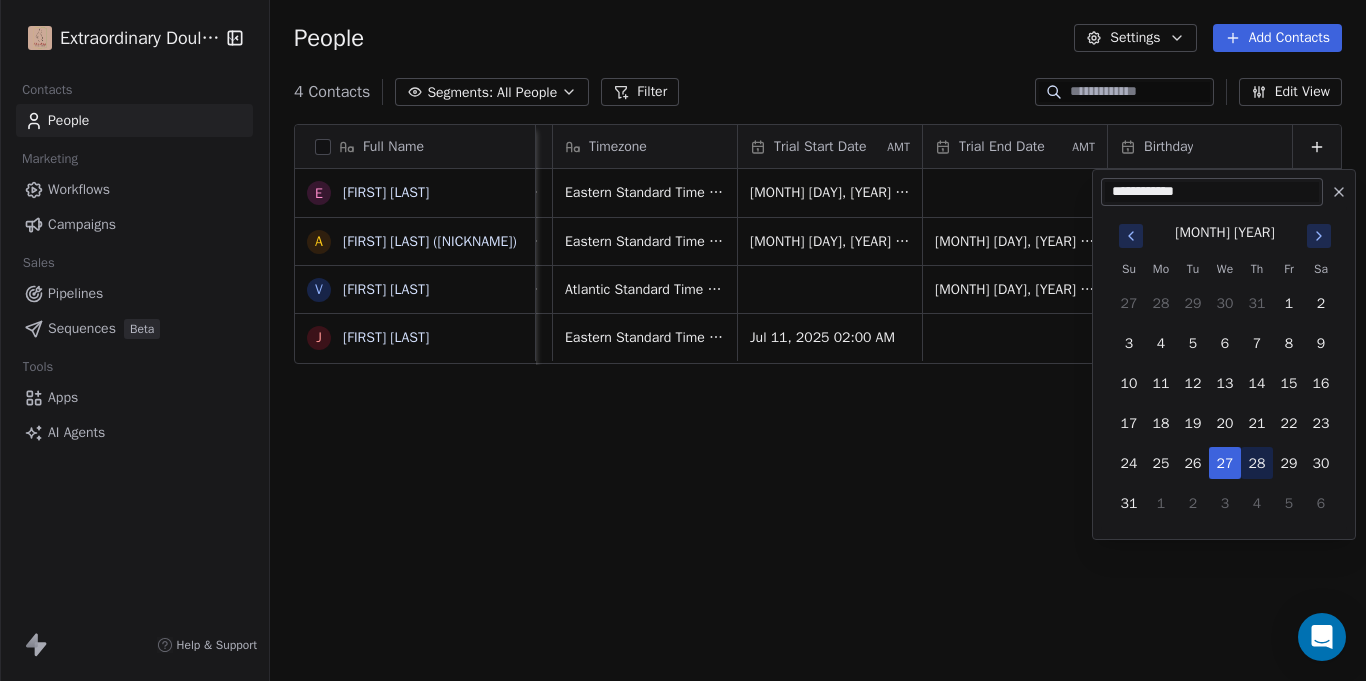 click on "28" at bounding box center [1257, 463] 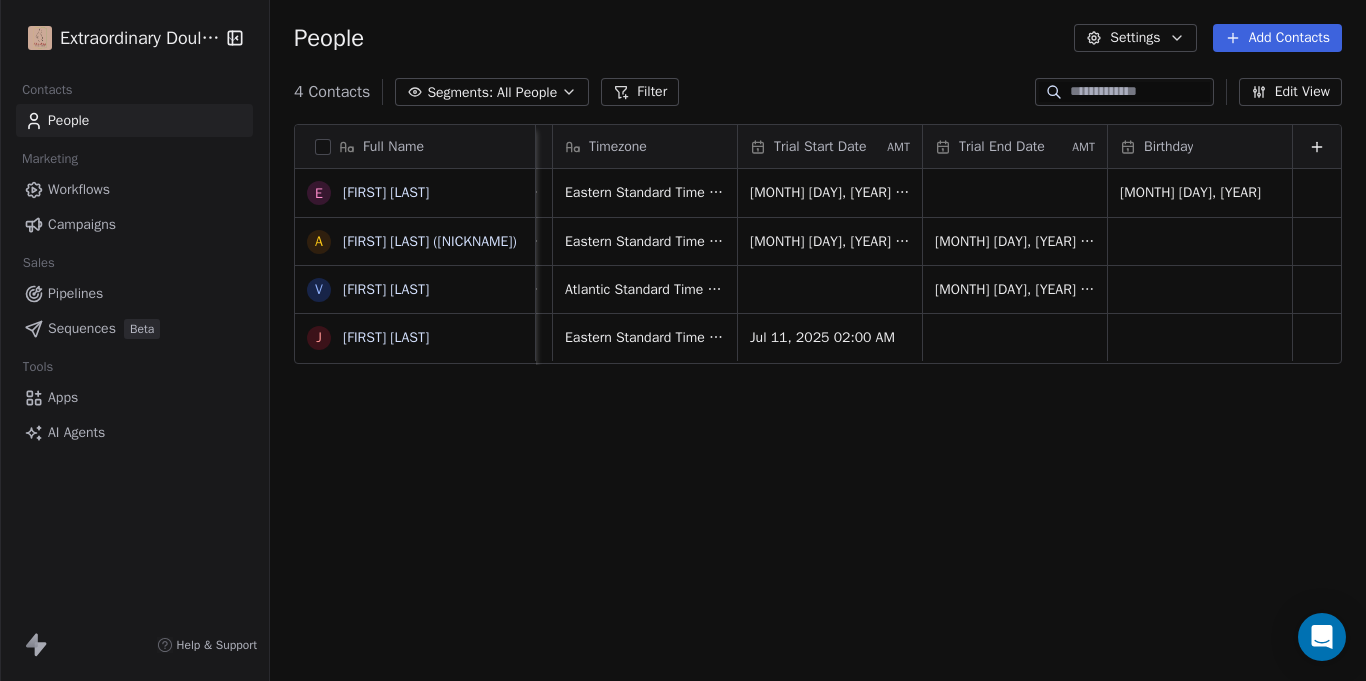 click on "At Home Mom Closed Won Legaci Birth [NUMBER] [STREET], [CITY], [STATE], [POSTAL_CODE] [TIMEZONE] [MONTH] [DAY], [YEAR] [TIME] [MONTH] [DAY], [YEAR] [TIME]" at bounding box center [207, 241] 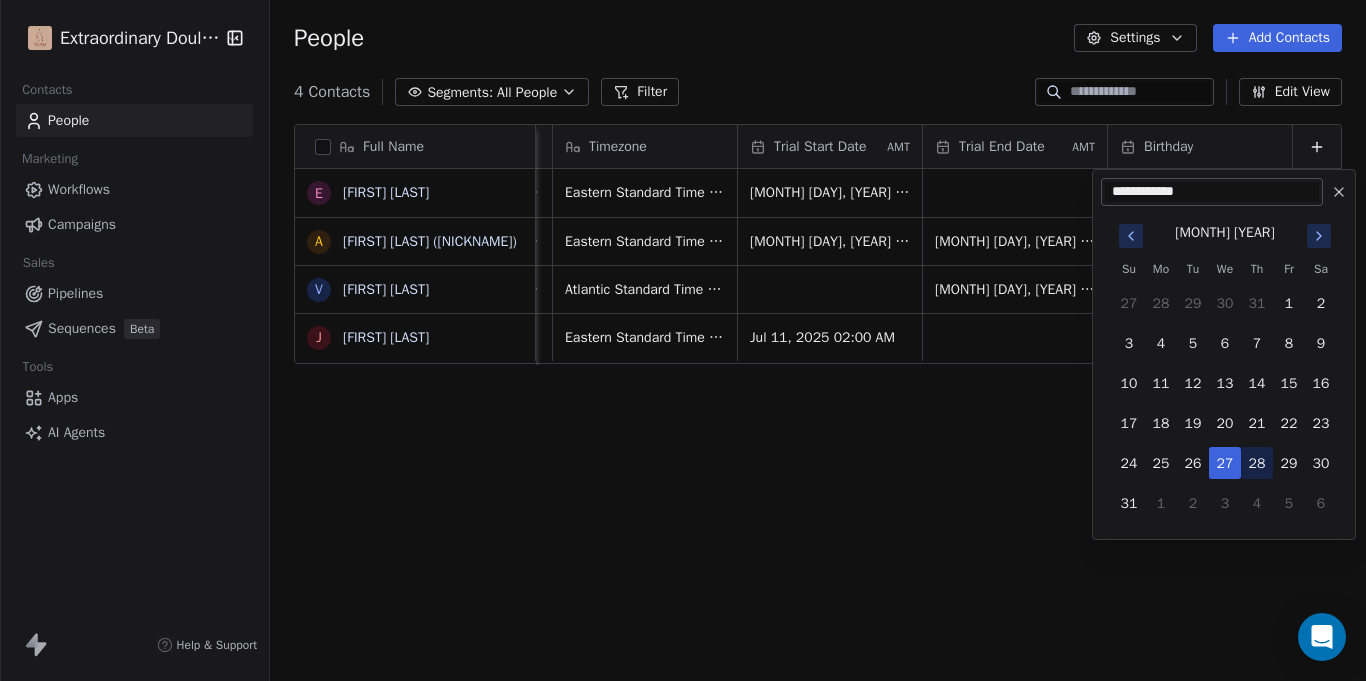 click on "28" at bounding box center [1257, 463] 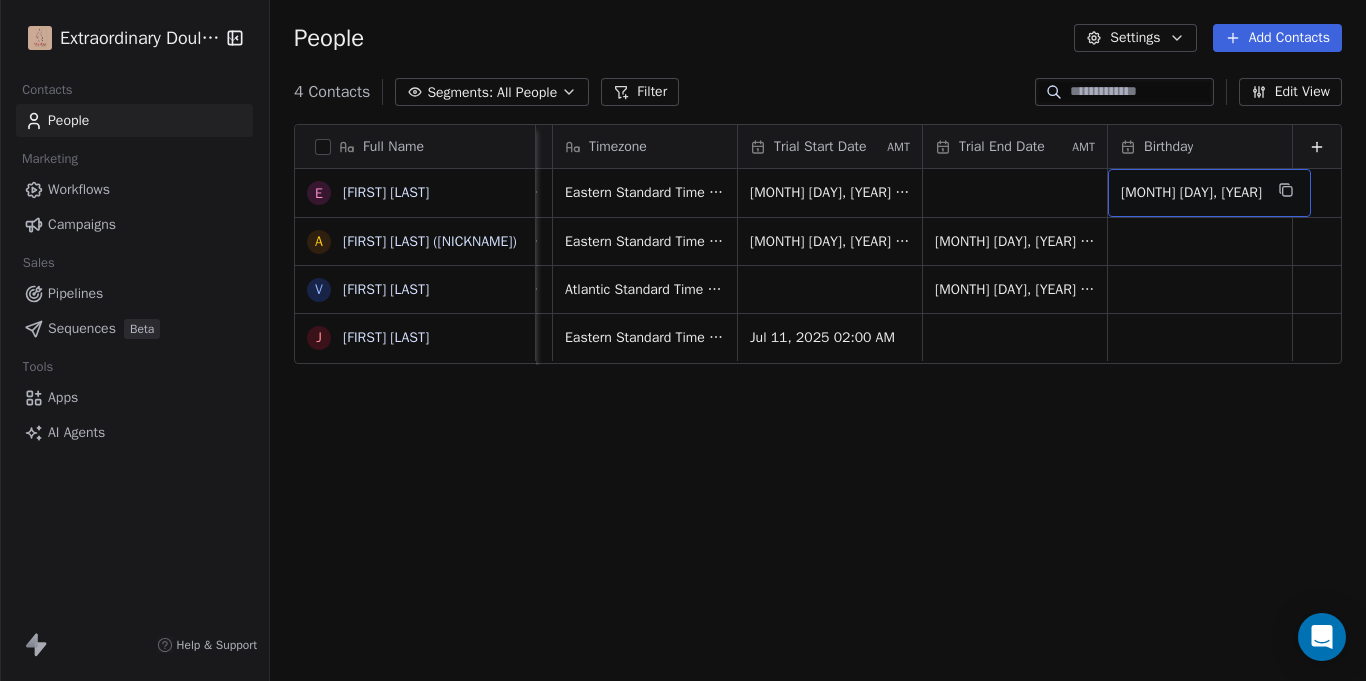 click on "[MONTH] [DAY], [YEAR]" at bounding box center (1191, 193) 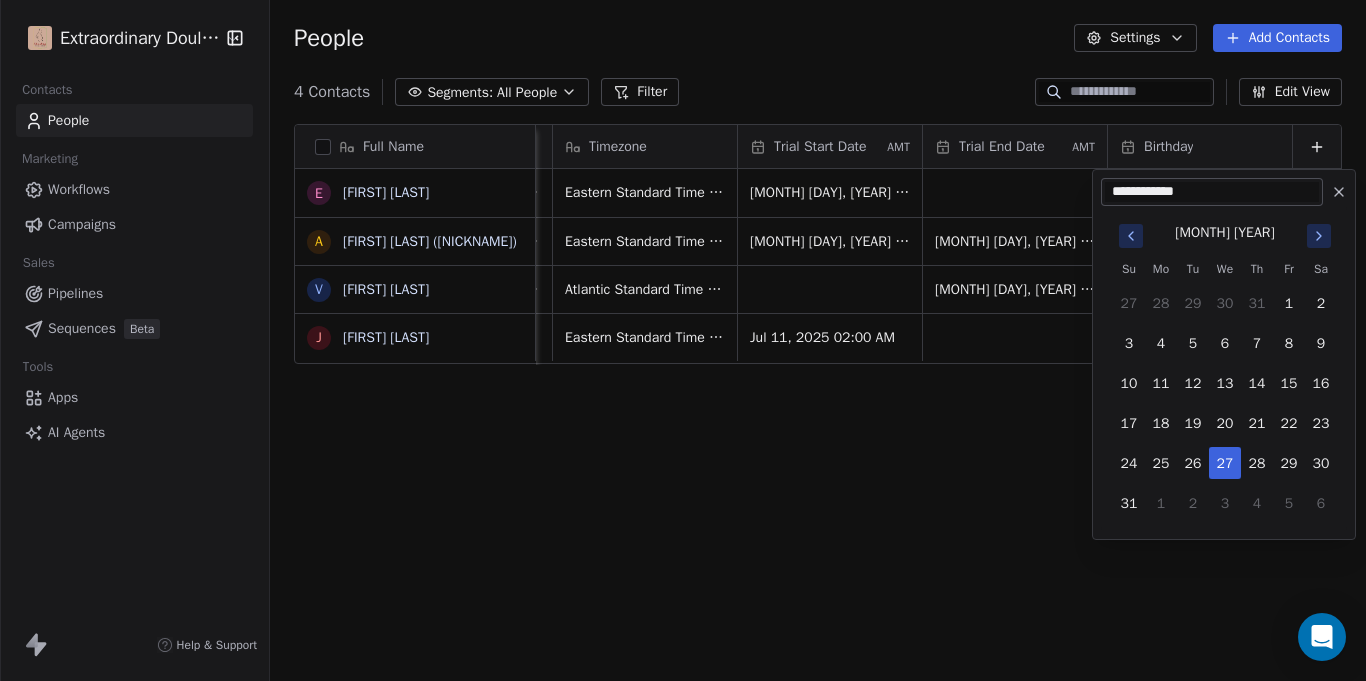 click on "**********" at bounding box center (1212, 192) 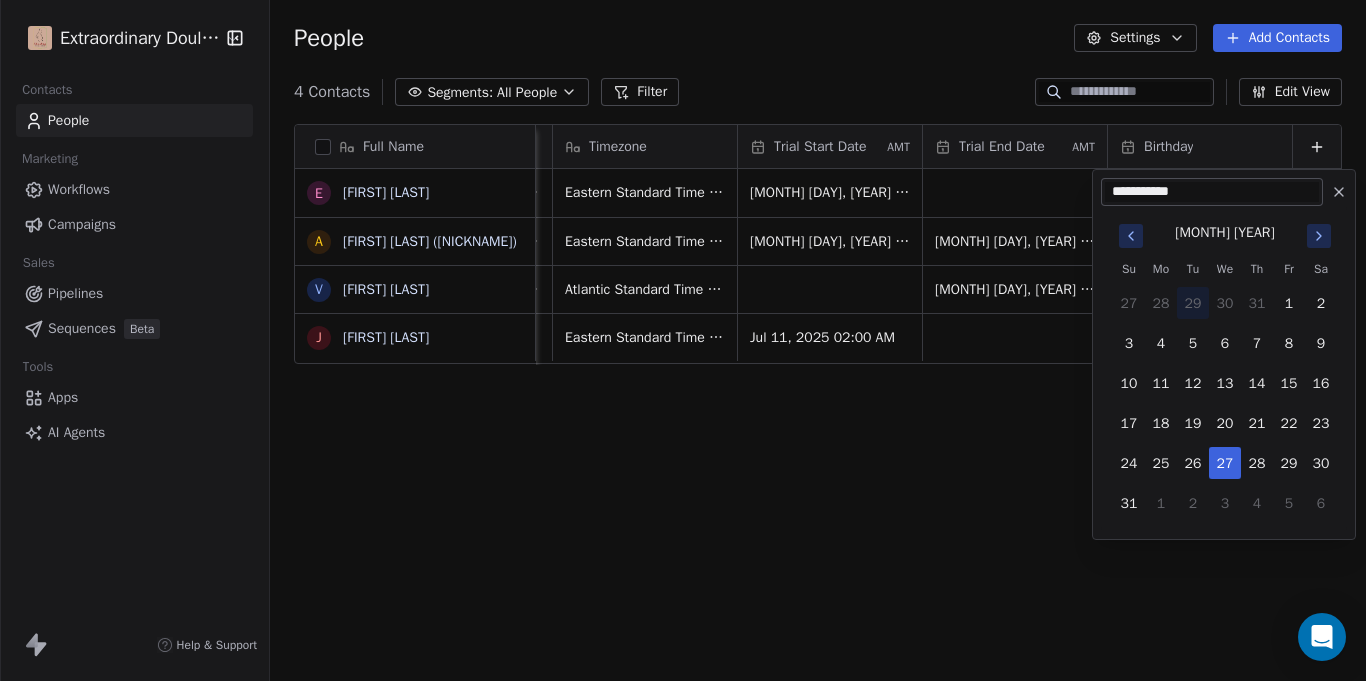 type on "**********" 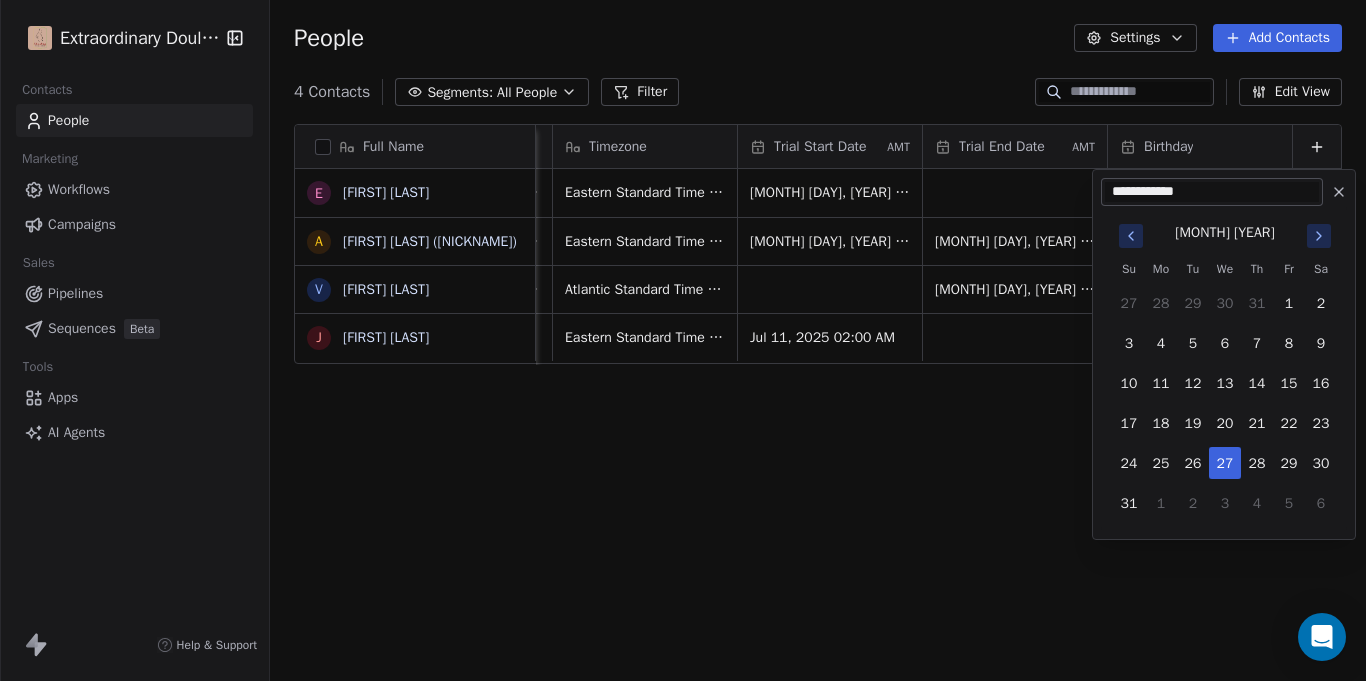 click on "Extraordinary Doula Care Contacts People Marketing Workflows Campaigns Sales Pipelines Sequences Beta Tools Apps AI Agents Help & Support People Settings Add Contacts 4 Contacts Segments: All People Filter Edit View Tag Add to Sequence Export Full Name E Einsofiyah "Ocean" Lasha A Arnitra Cage (Nitra) V VIOLET HENRY J JELISSA WILLIAMS Job Title Status Contact Source Address Timezone Trial Start Date AMT Trial End Date AMT Birthday   At Home Mom Client Bornbir [NUMBER] [STREET], [CITY], [STATE], [POSTAL_CODE] [TIMEZONE] [MONTH] [DAY], [YEAR] [TIME] [MONTH] [DAY], [YEAR]   At Home Mom Closed Won Legaci Birth [NUMBER] [STREET], [CITY], [STATE], [POSTAL_CODE] [TIMEZONE] [MONTH] [DAY], [YEAR] [TIME] [MONTH] [DAY], [YEAR]   Body Sculptor Closed Won Word of Mouth (Family Member) [NUMBER] [STREET], [CITY], [STATE], [POSTAL_CODE] [TIMEZONE] [MONTH] [DAY], [YEAR] [TIME]   Working Mom Closed Won Legaci Birth [NUMBER]-[NUMBER] [STREET]. APT [NUMBER], [CITY], [STATE], [POSTAL_CODE] [TIMEZONE] [MONTH] [DAY], [YEAR] [TIME]" at bounding box center (683, 340) 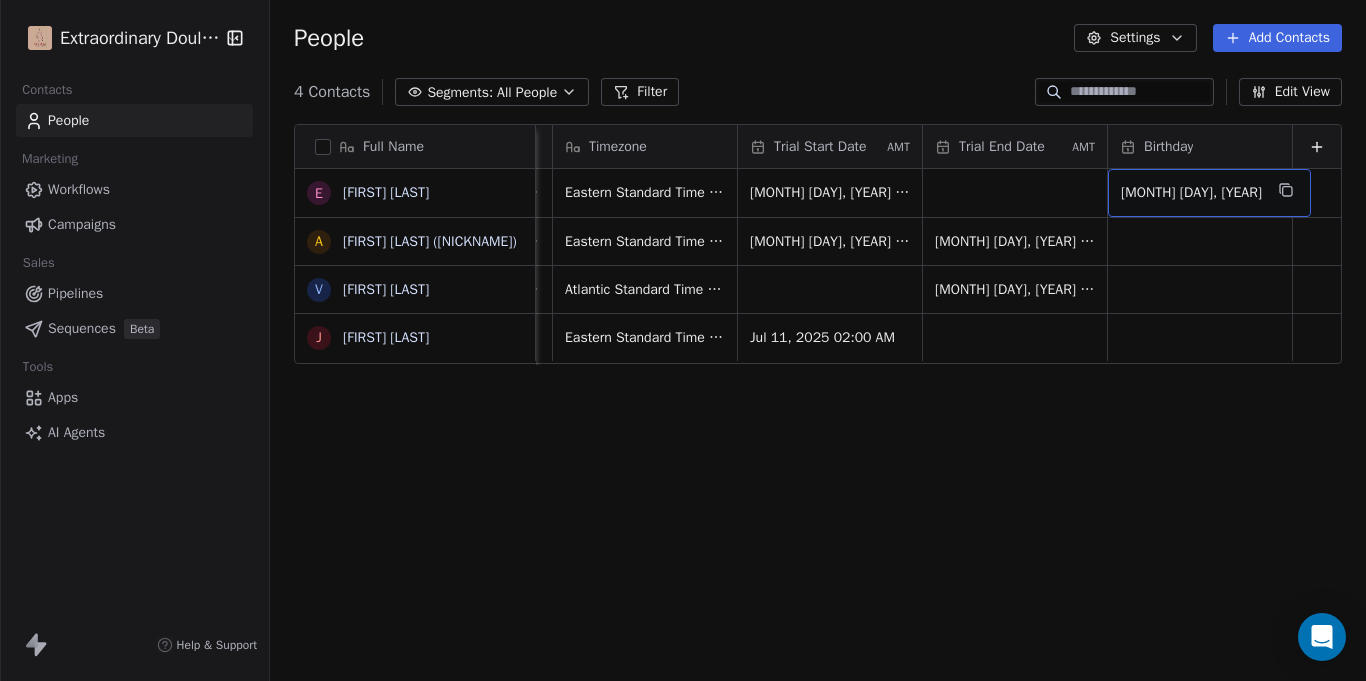 click on "[MONTH] [DAY], [YEAR]" at bounding box center [1191, 193] 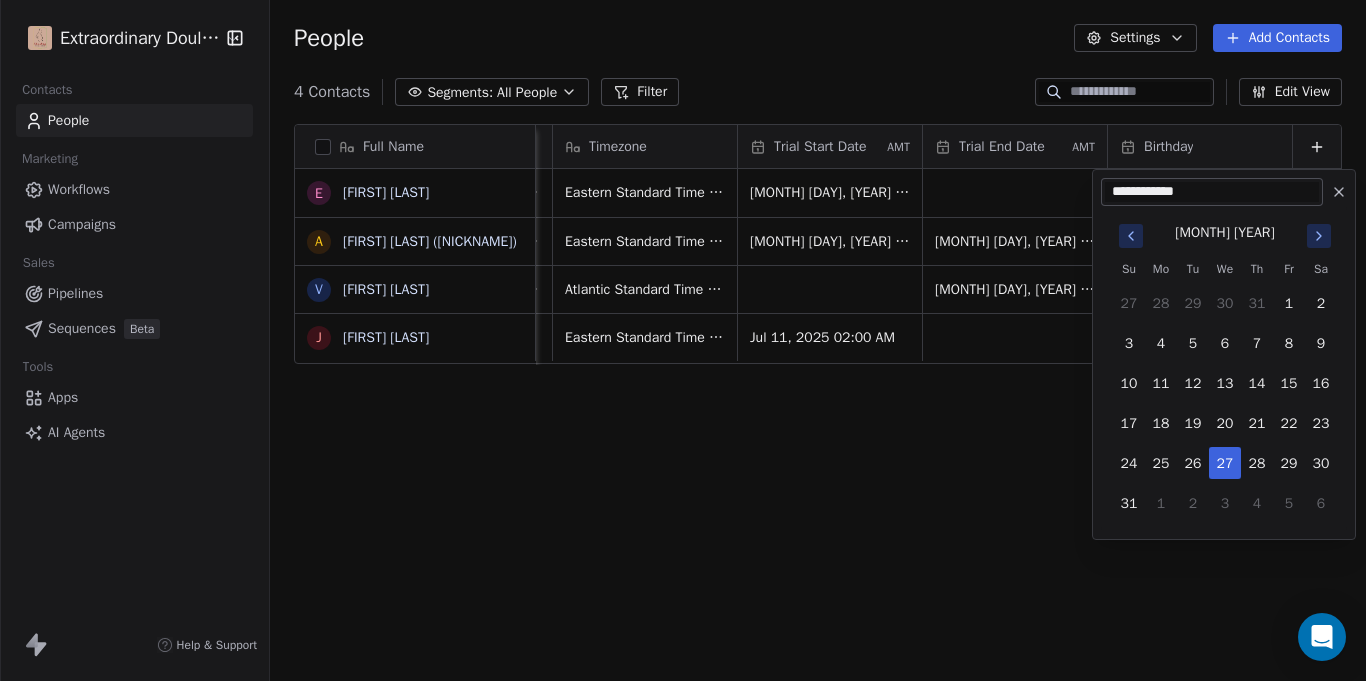 click on "**********" at bounding box center [1212, 192] 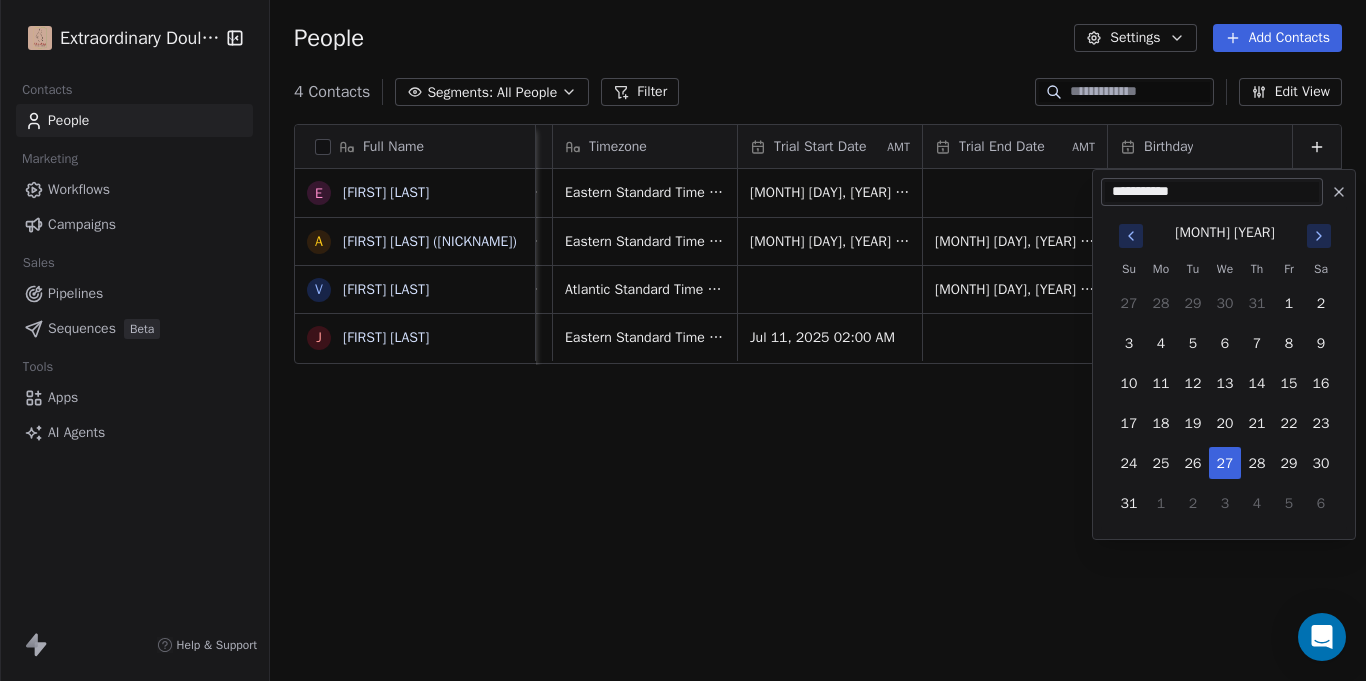 type on "**********" 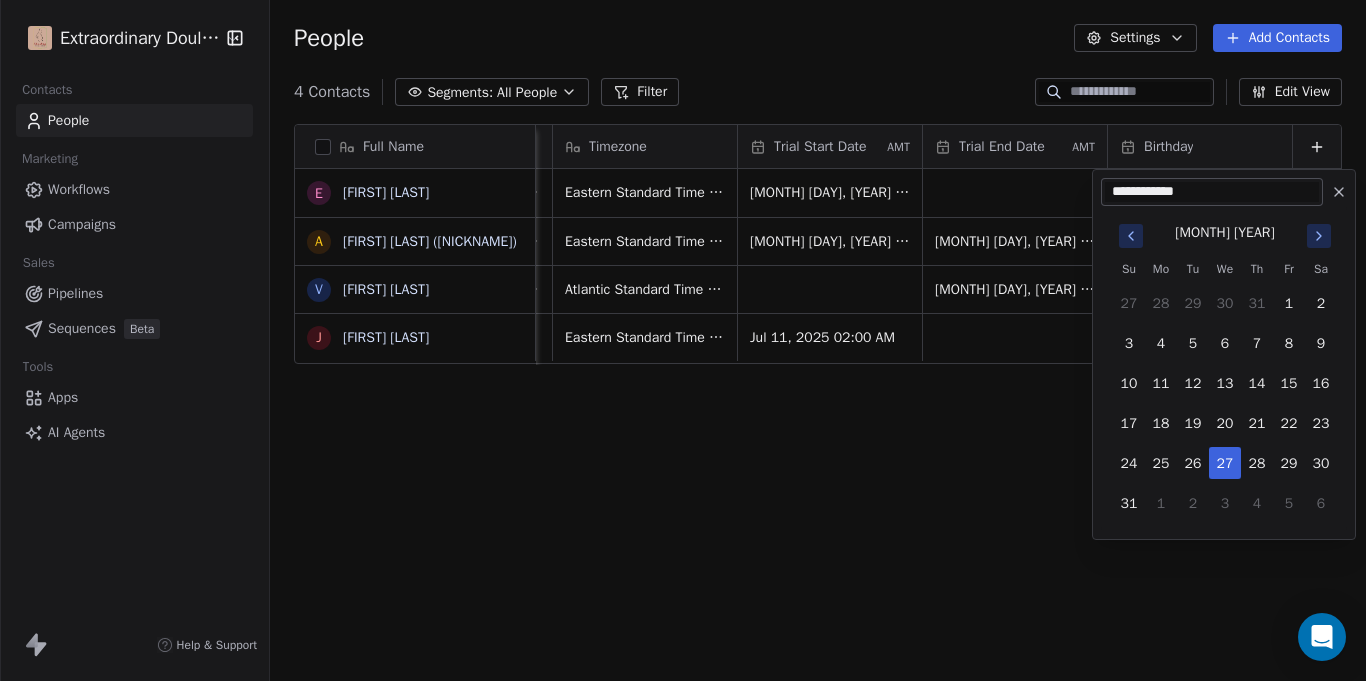 click on "Extraordinary Doula Care Contacts People Marketing Workflows Campaigns Sales Pipelines Sequences Beta Tools Apps AI Agents Help & Support People Settings Add Contacts 4 Contacts Segments: All People Filter Edit View Tag Add to Sequence Export Full Name E Einsofiyah "Ocean" Lasha A Arnitra Cage (Nitra) V VIOLET HENRY J JELISSA WILLIAMS Job Title Status Contact Source Address Timezone Trial Start Date AMT Trial End Date AMT Birthday   At Home Mom Client Bornbir [NUMBER] [STREET], [CITY], [STATE], [POSTAL_CODE] [TIMEZONE] [MONTH] [DAY], [YEAR] [TIME] [MONTH] [DAY], [YEAR]   At Home Mom Closed Won Legaci Birth [NUMBER] [STREET], [CITY], [STATE], [POSTAL_CODE] [TIMEZONE] [MONTH] [DAY], [YEAR] [TIME] [MONTH] [DAY], [YEAR]   Body Sculptor Closed Won Word of Mouth (Family Member) [NUMBER] [STREET], [CITY], [STATE], [POSTAL_CODE] [TIMEZONE] [MONTH] [DAY], [YEAR] [TIME]   Working Mom Closed Won Legaci Birth [NUMBER]-[NUMBER] [STREET]. APT [NUMBER], [CITY], [STATE], [POSTAL_CODE] [TIMEZONE] [MONTH] [DAY], [YEAR] [TIME]" at bounding box center [683, 340] 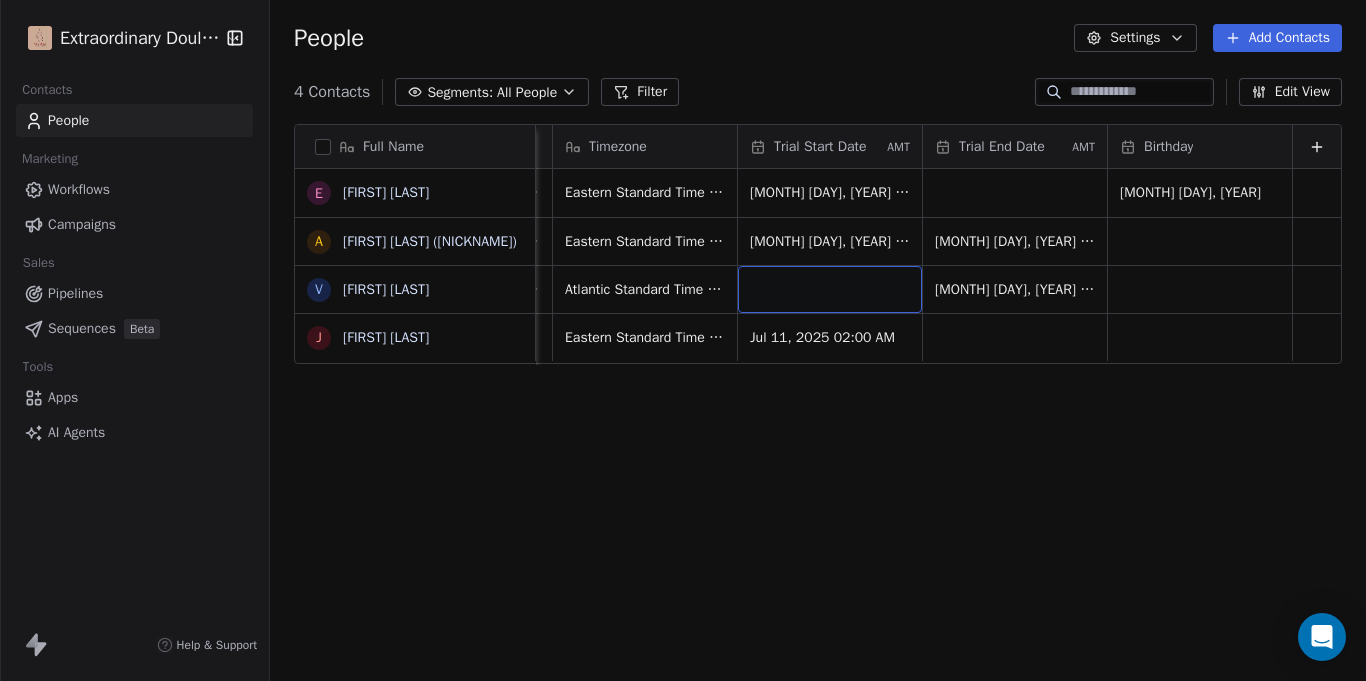 click at bounding box center (830, 289) 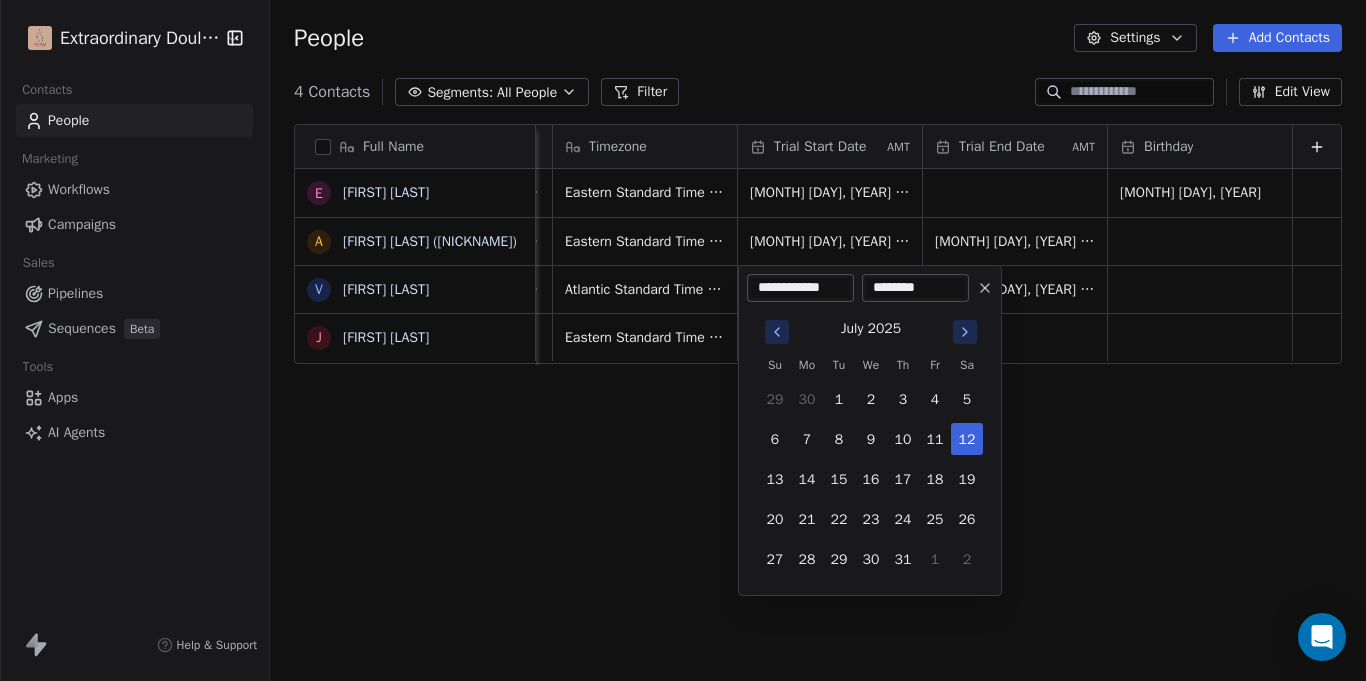 click on "Extraordinary Doula Care Contacts People Marketing Workflows Campaigns Sales Pipelines Sequences Beta Tools Apps AI Agents Help & Support People Settings Add Contacts 4 Contacts Segments: All People Filter Edit View Tag Add to Sequence Export Full Name E Einsofiyah "Ocean" Lasha A Arnitra Cage (Nitra) V VIOLET HENRY J JELISSA WILLIAMS Job Title Status Contact Source Address Timezone Trial Start Date AMT Trial End Date AMT Birthday   At Home Mom Client Bornbir [NUMBER] [STREET], [CITY], [STATE], [POSTAL_CODE] [TIMEZONE] [MONTH] [DAY], [YEAR] [TIME] [MONTH] [DAY], [YEAR]   At Home Mom Closed Won Legaci Birth [NUMBER] [STREET], [CITY], [STATE], [POSTAL_CODE] [TIMEZONE] [MONTH] [DAY], [YEAR] [TIME] [MONTH] [DAY], [YEAR]   Body Sculptor Closed Won Word of Mouth (Family Member) [NUMBER] [STREET], [CITY], [STATE], [POSTAL_CODE] [TIMEZONE] [MONTH] [DAY], [YEAR] [TIME]   Working Mom Closed Won Legaci Birth [NUMBER]-[NUMBER] [STREET]. APT [NUMBER], [CITY], [STATE], [POSTAL_CODE] [TIMEZONE] [MONTH] [DAY], [YEAR] [TIME]" at bounding box center [683, 340] 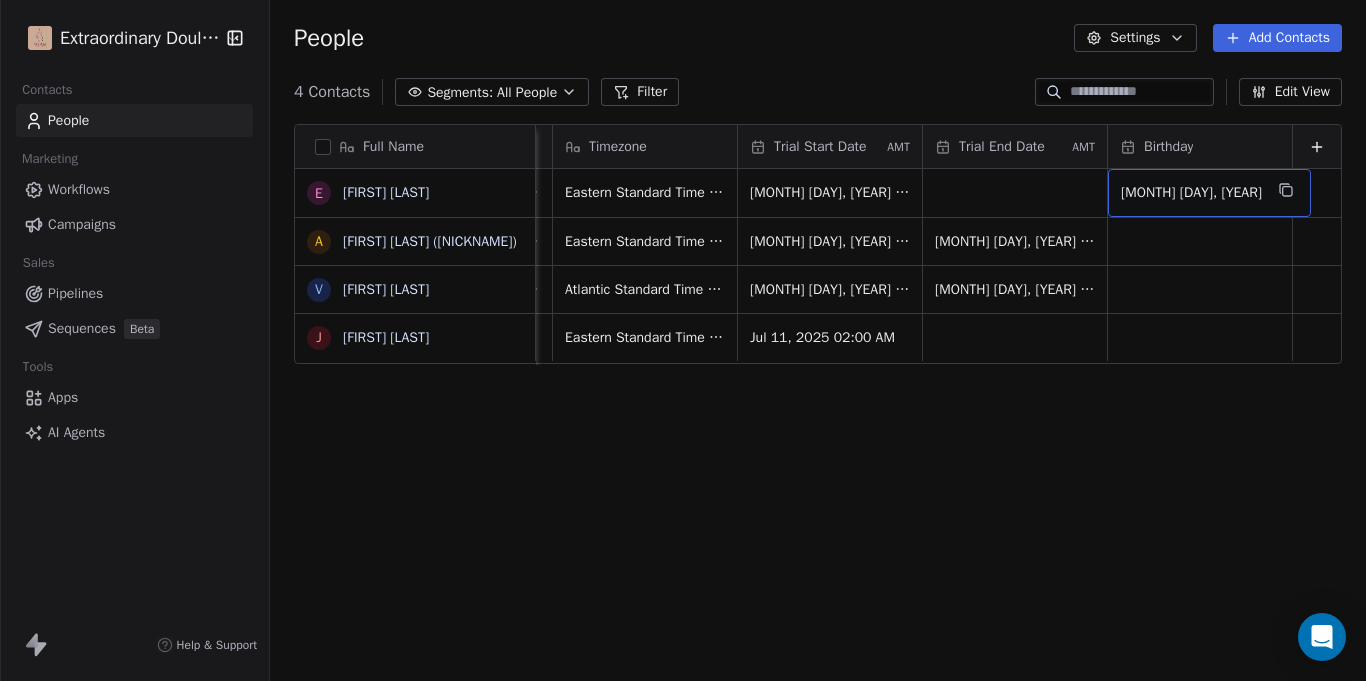 click on "[MONTH] [DAY], [YEAR]" at bounding box center [1191, 193] 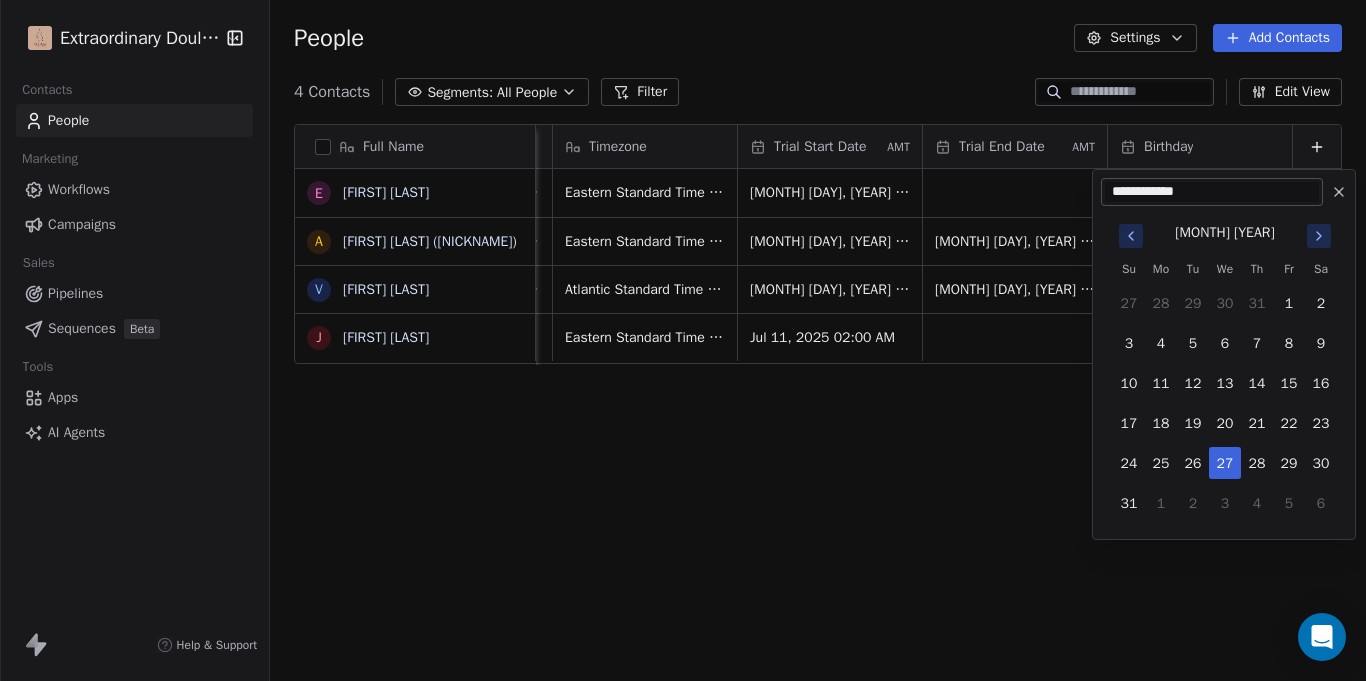 click 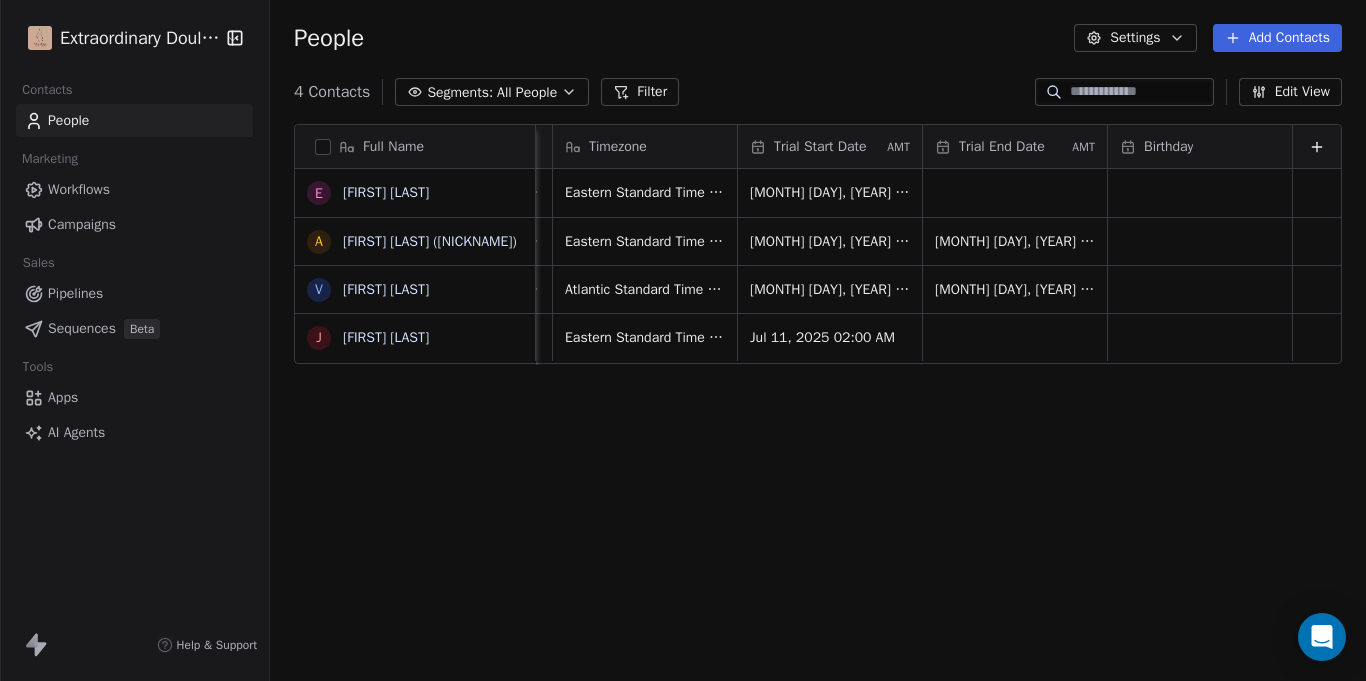 click on "Birthday" at bounding box center [1198, 147] 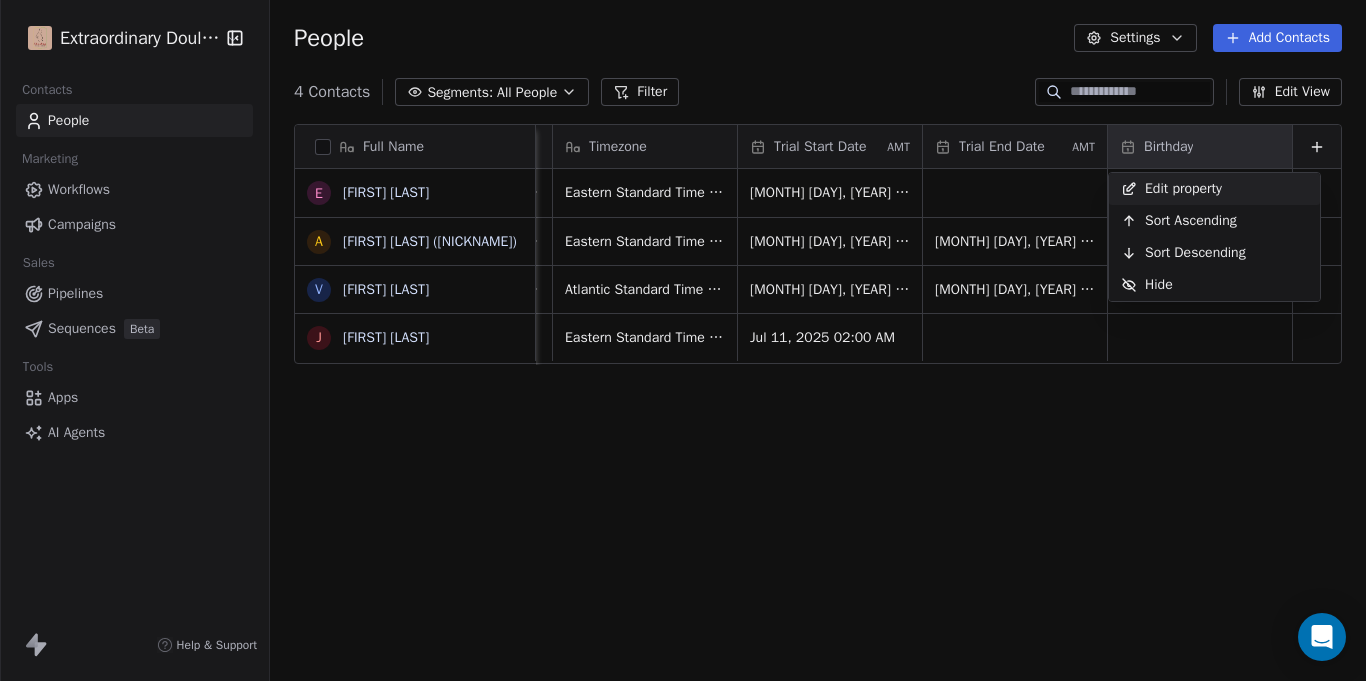click on "Extraordinary Doula Care Contacts People Marketing Workflows Campaigns Sales Pipelines Sequences Beta Tools Apps AI Agents Help & Support People Settings Add Contacts 4 Contacts Segments: All People Filter Edit View Tag Add to Sequence Export Full Name E Einsofiyah "Ocean" Lasha A Arnitra Cage (Nitra) V VIOLET HENRY J JELISSA WILLIAMS Job Title Status Contact Source Address Timezone Trial Start Date AMT Trial End Date AMT Birthday   At Home Mom Client Bornbir [NUMBER] [STREET], [CITY], [STATE], [POSTAL_CODE] [TIMEZONE] [MONTH] [DAY], [YEAR] [TIME]   At Home Mom Closed Won Legaci Birth [NUMBER] [STREET], [CITY], [STATE], [POSTAL_CODE] [TIMEZONE] [MONTH] [DAY], [YEAR] [TIME] [MONTH] [DAY], [YEAR]   Body Sculptor Closed Won Word of Mouth (Family Member) [NUMBER] [STREET], [CITY], [STATE], [POSTAL_CODE] [TIMEZONE] [MONTH] [DAY], [YEAR] [TIME] [MONTH] [DAY], [YEAR]   Working Mom Closed Won Legaci Birth [NUMBER]-[NUMBER] [STREET]. APT [NUMBER], [CITY], [STATE], [POSTAL_CODE] [TIMEZONE] [MONTH] [DAY], [YEAR] [TIME]
Hide" at bounding box center [683, 340] 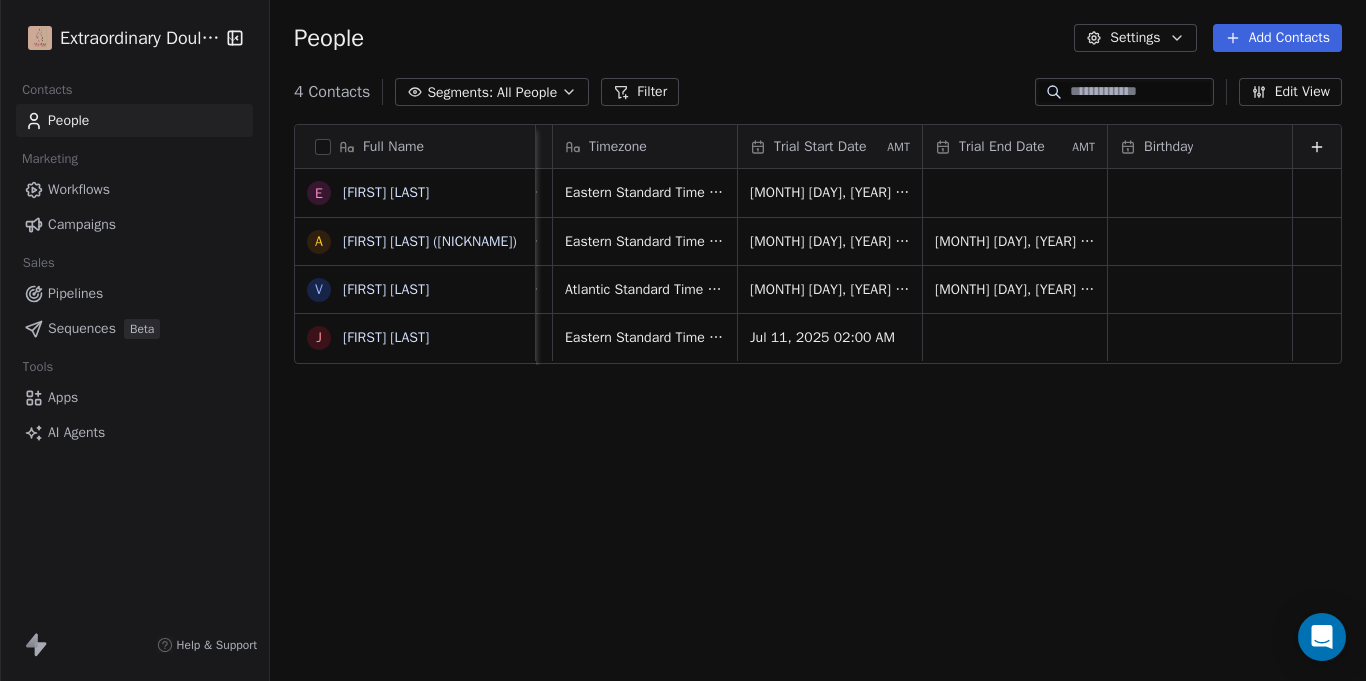click on "Birthday" at bounding box center (1198, 147) 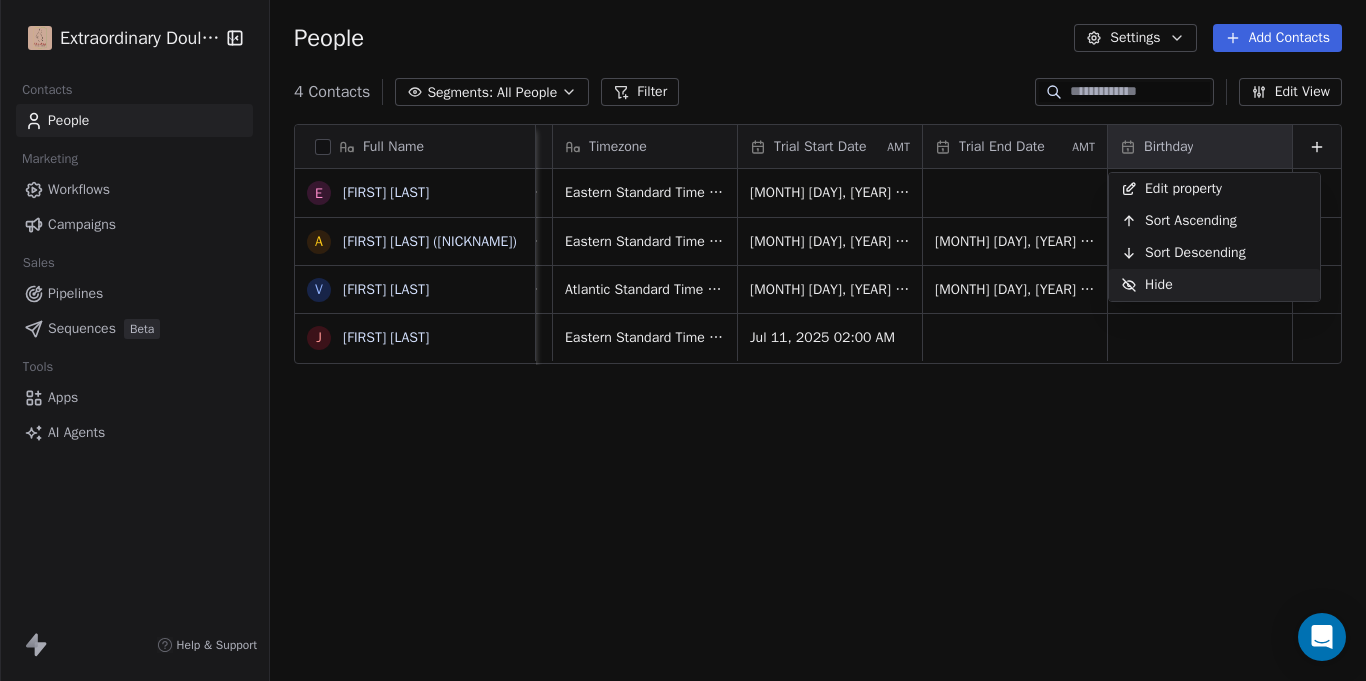 click on "Hide" at bounding box center [1147, 285] 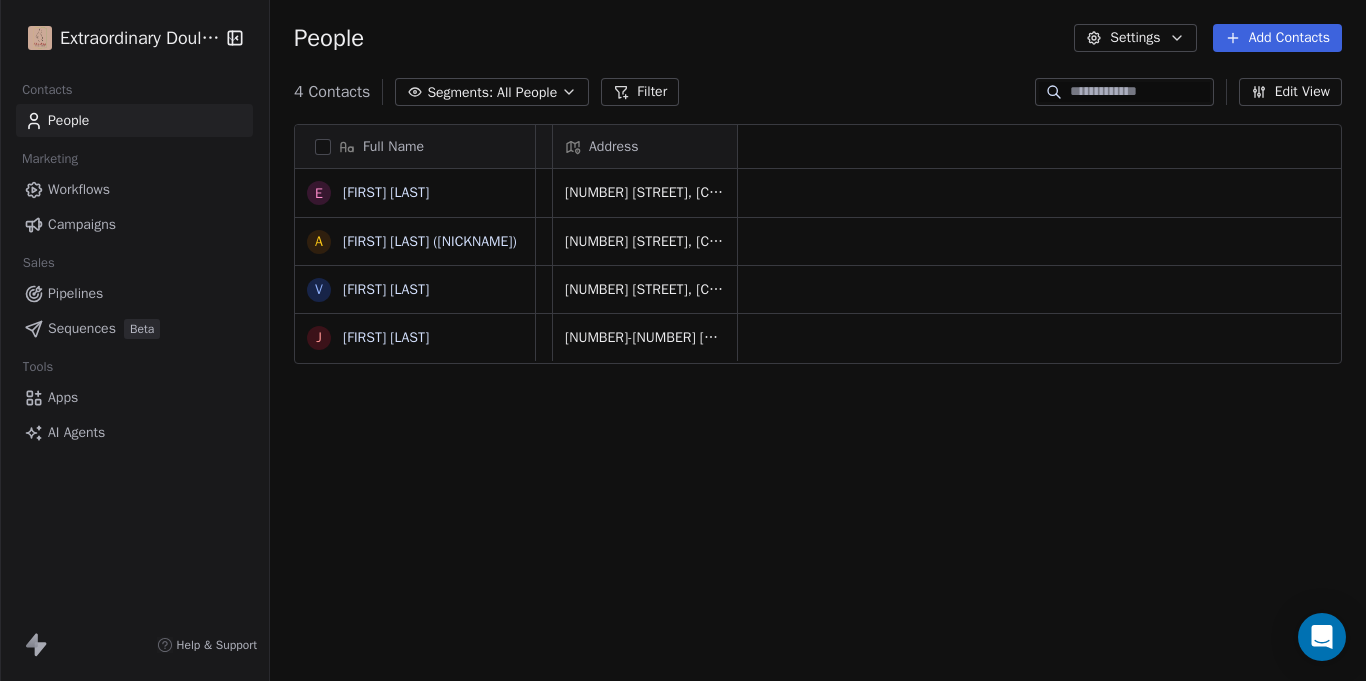 scroll, scrollTop: 0, scrollLeft: 0, axis: both 